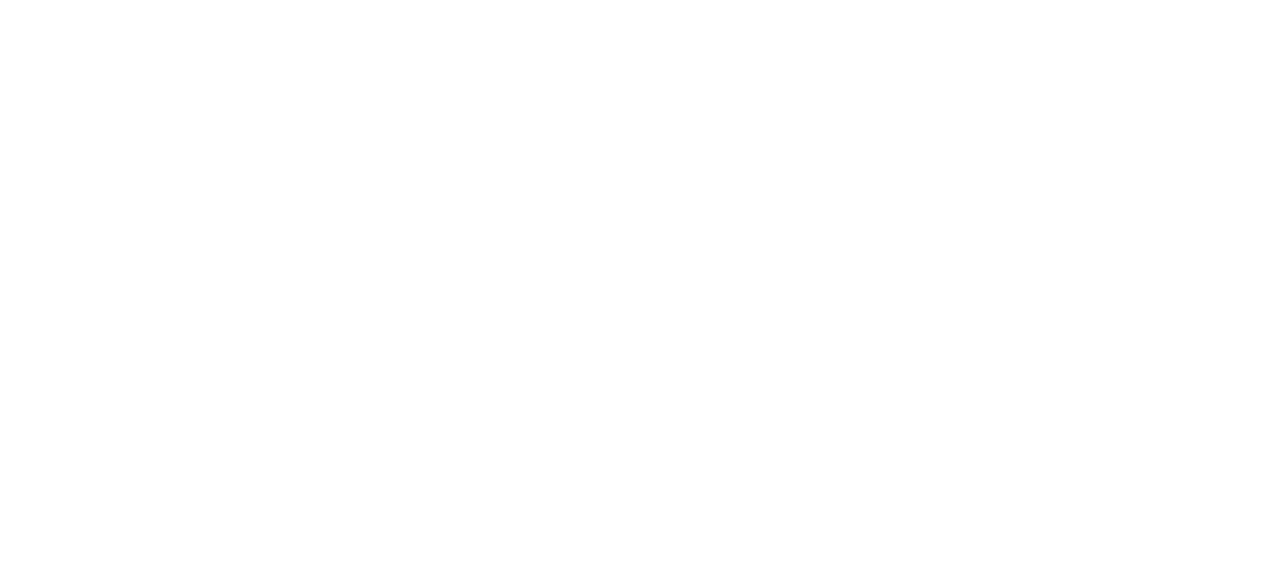 scroll, scrollTop: 0, scrollLeft: 0, axis: both 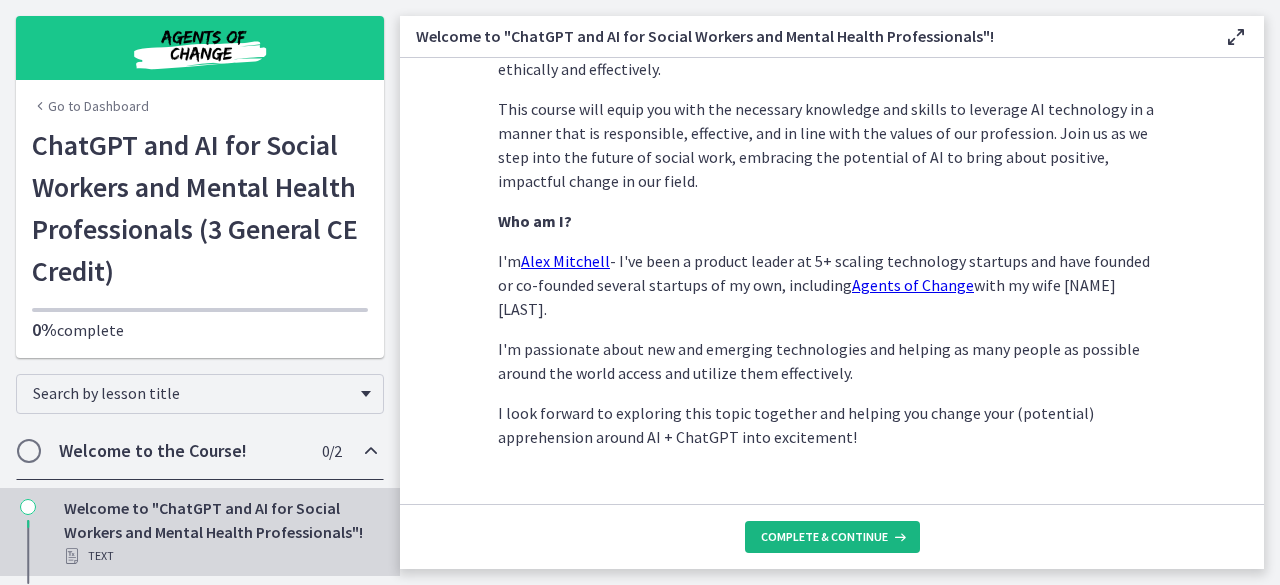 click on "Complete & continue" at bounding box center (824, 537) 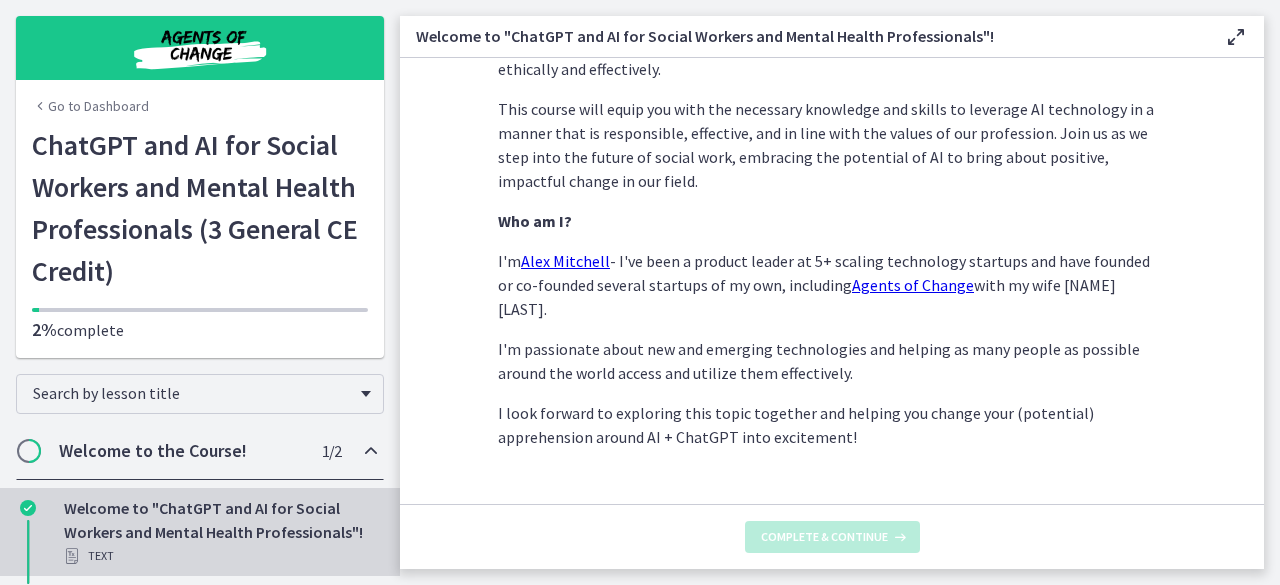 scroll, scrollTop: 0, scrollLeft: 0, axis: both 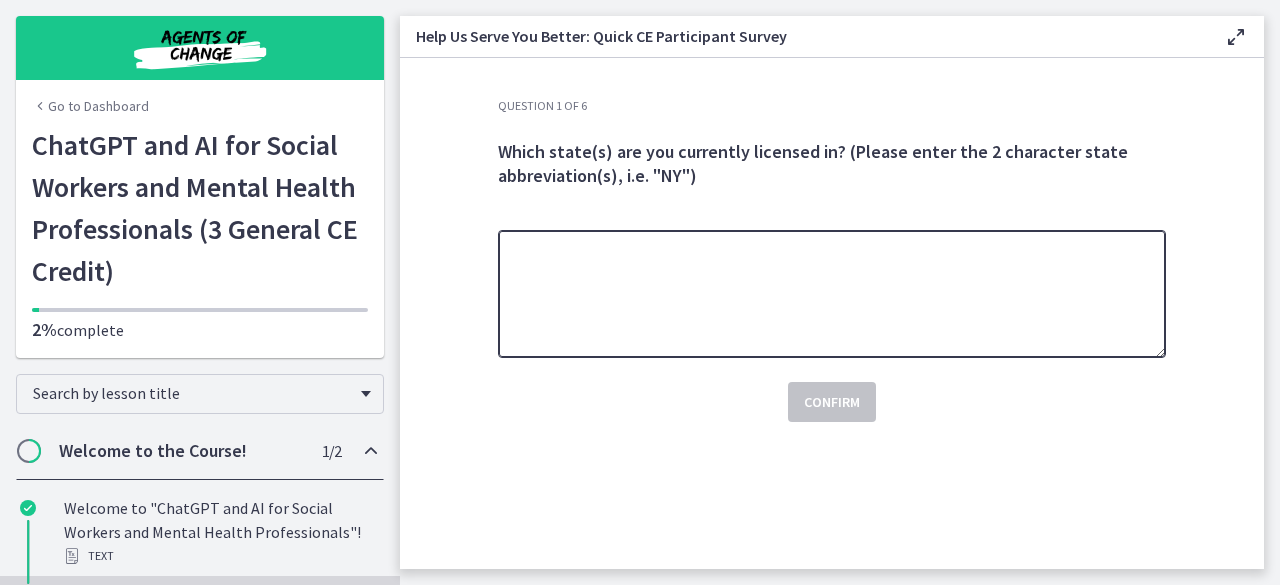 drag, startPoint x: 530, startPoint y: 273, endPoint x: 543, endPoint y: 264, distance: 15.811388 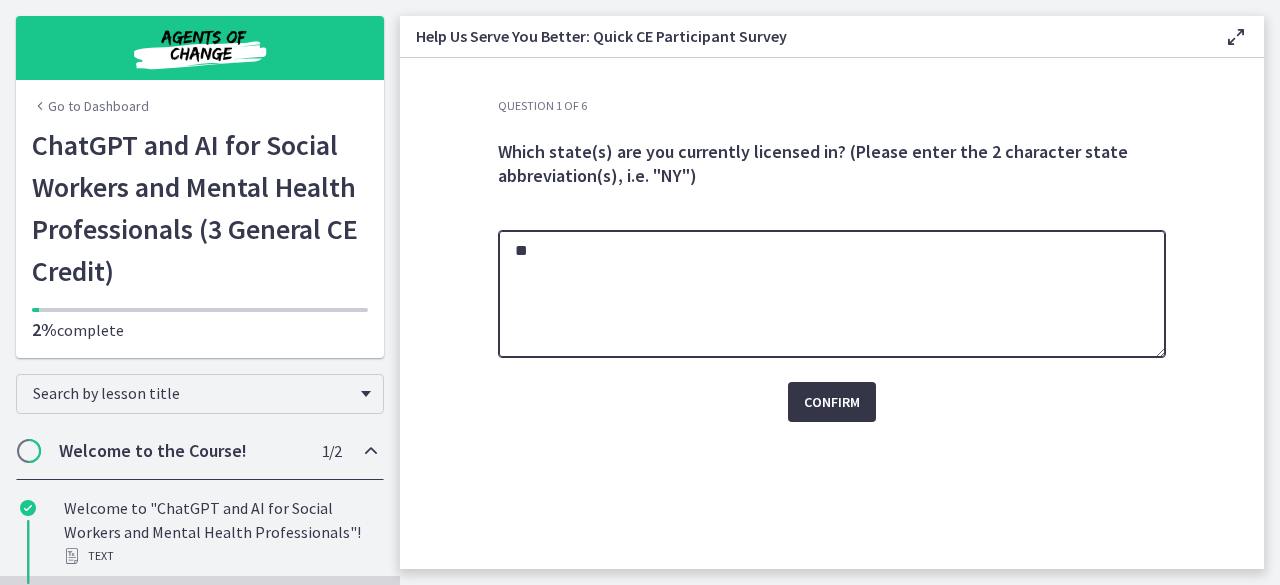 type on "**" 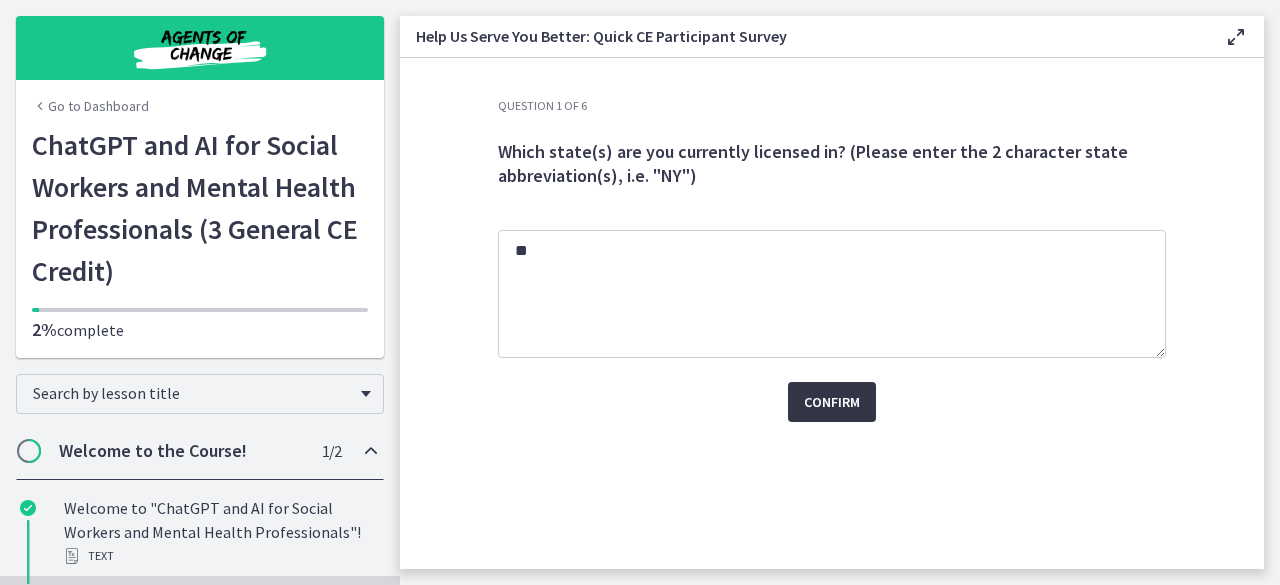 click on "Confirm" at bounding box center [832, 402] 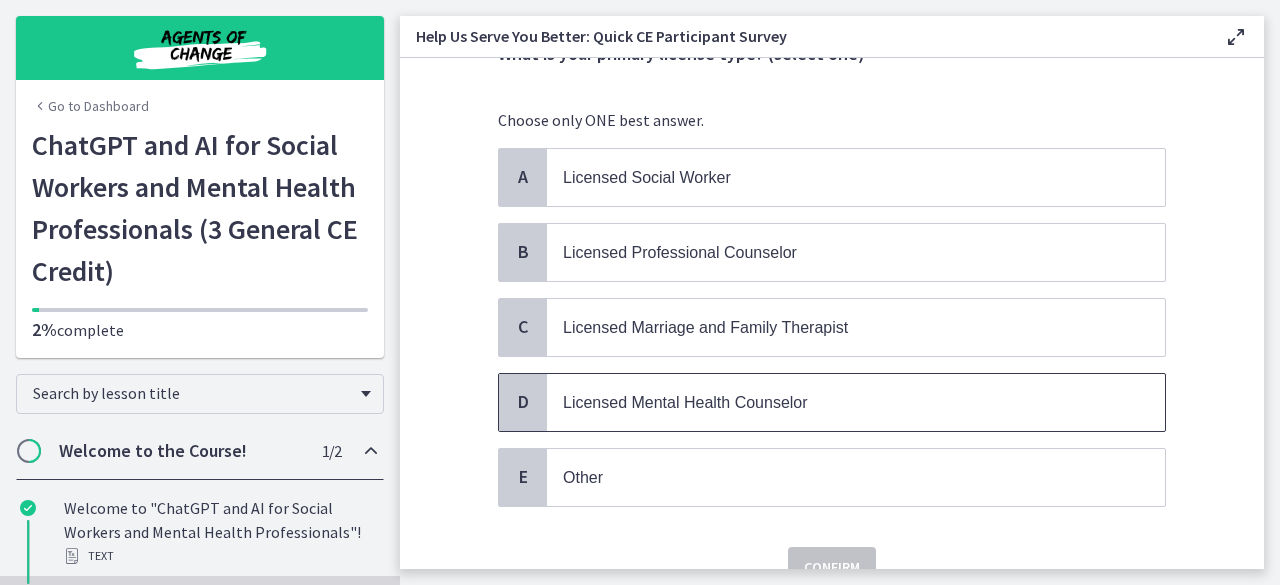click on "Licensed Mental Health Counselor" at bounding box center (856, 402) 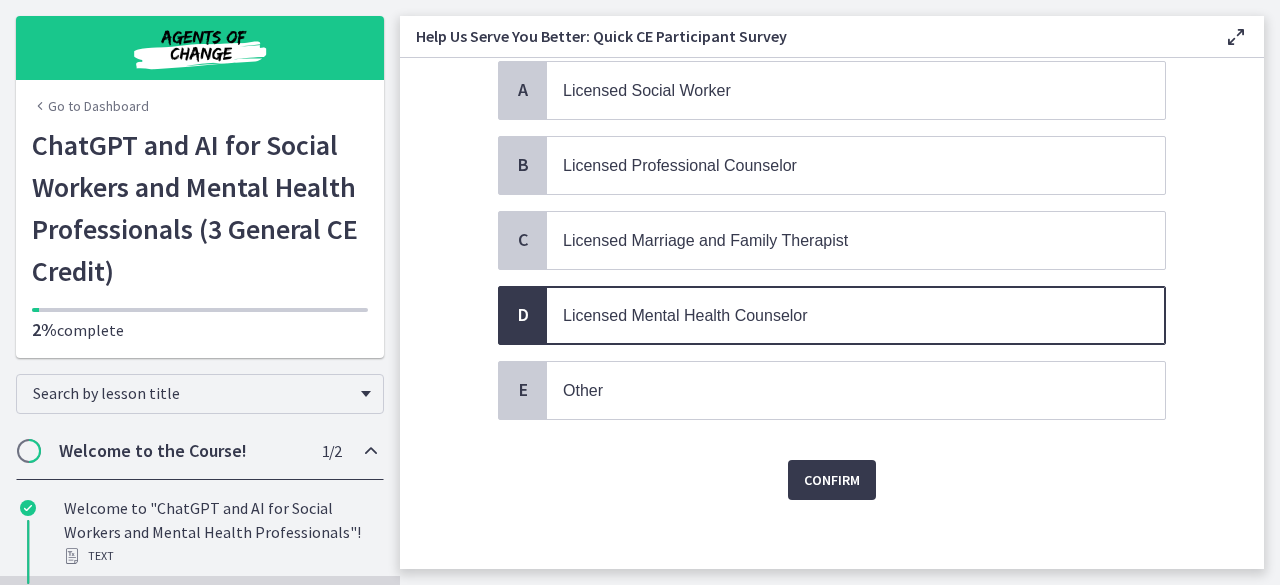scroll, scrollTop: 187, scrollLeft: 0, axis: vertical 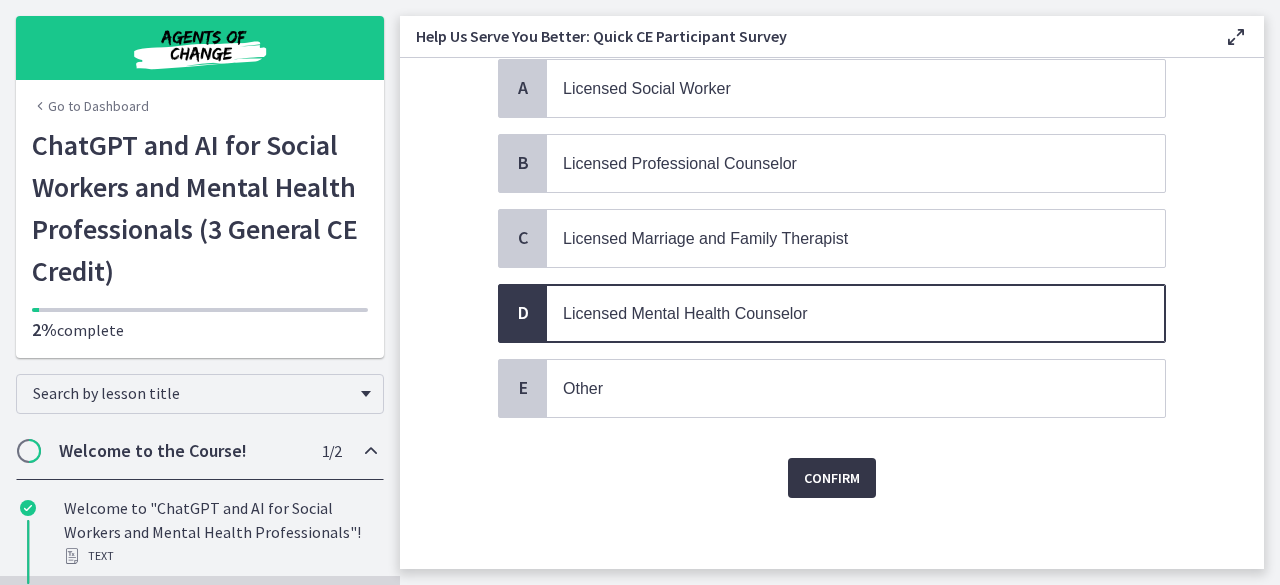 click on "Confirm" at bounding box center (832, 478) 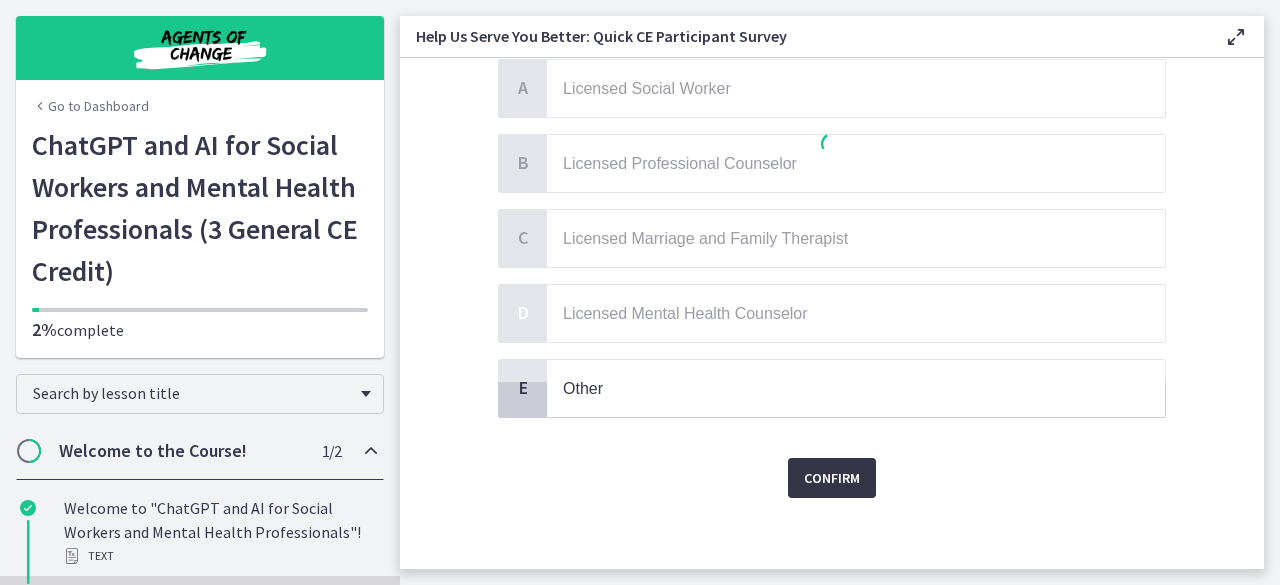 scroll, scrollTop: 0, scrollLeft: 0, axis: both 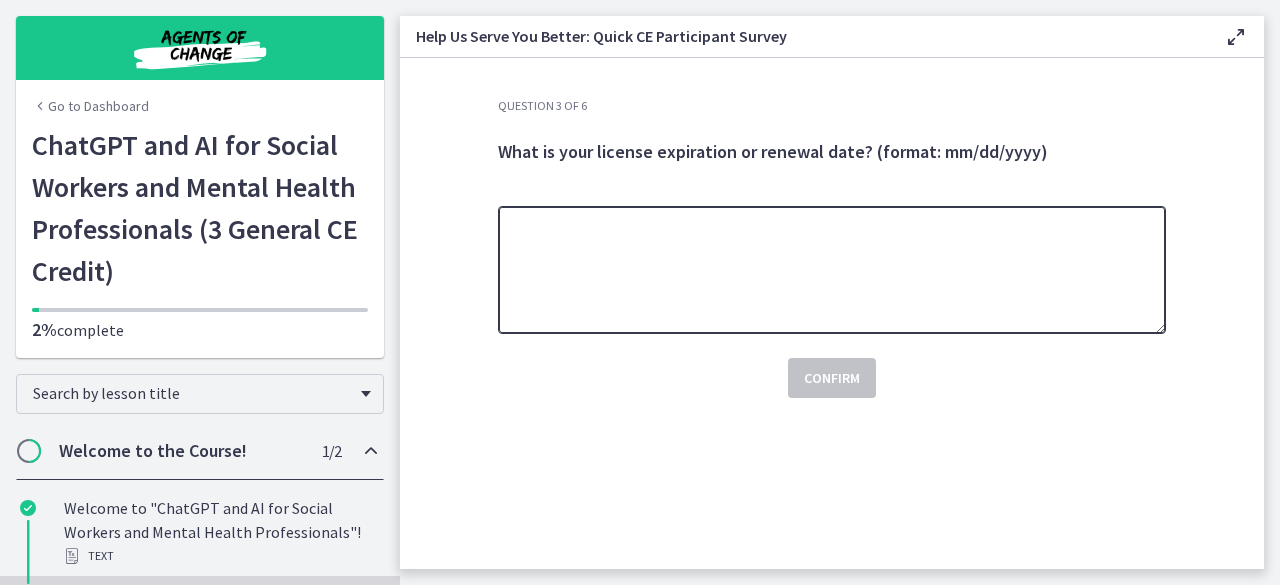 click at bounding box center (832, 270) 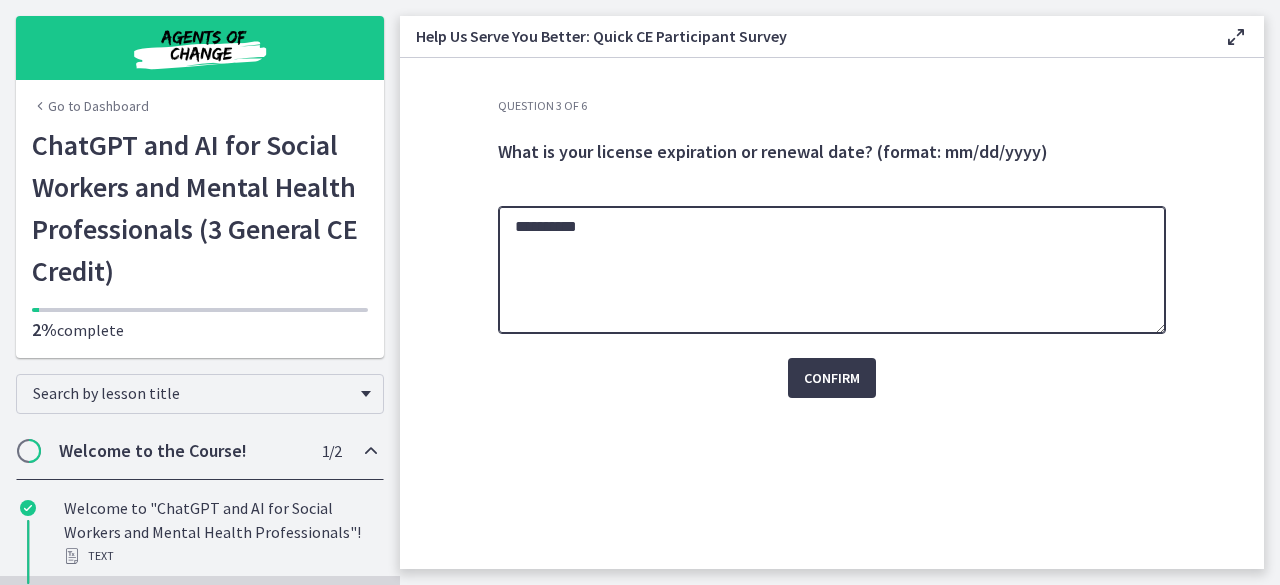 click on "**********" at bounding box center (832, 270) 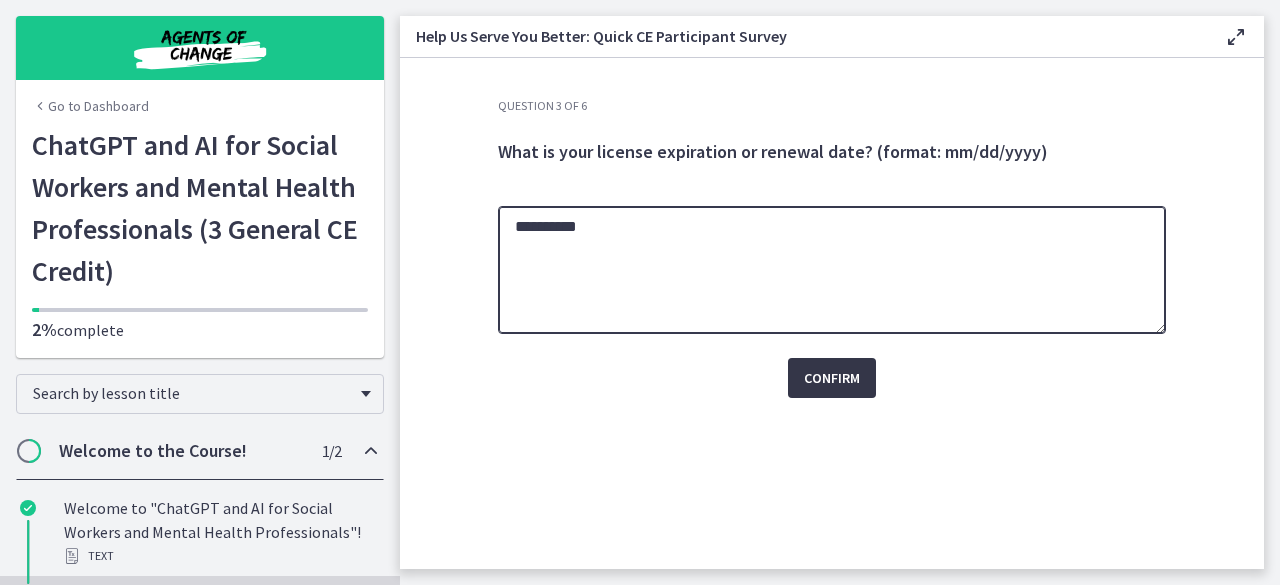type on "**********" 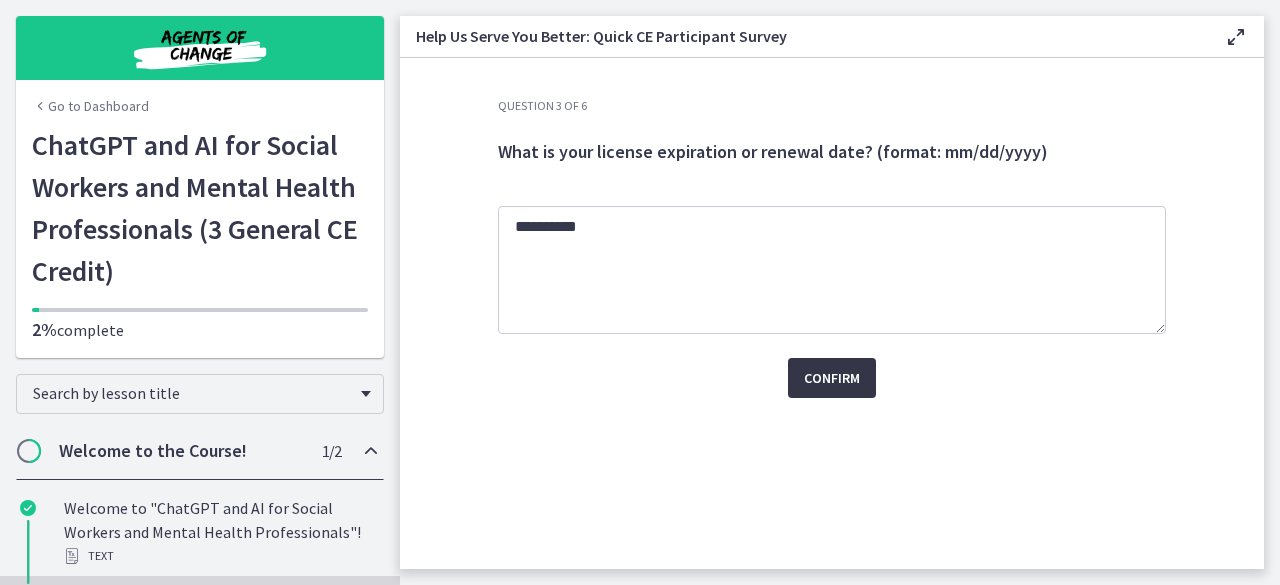 click on "Confirm" at bounding box center (832, 378) 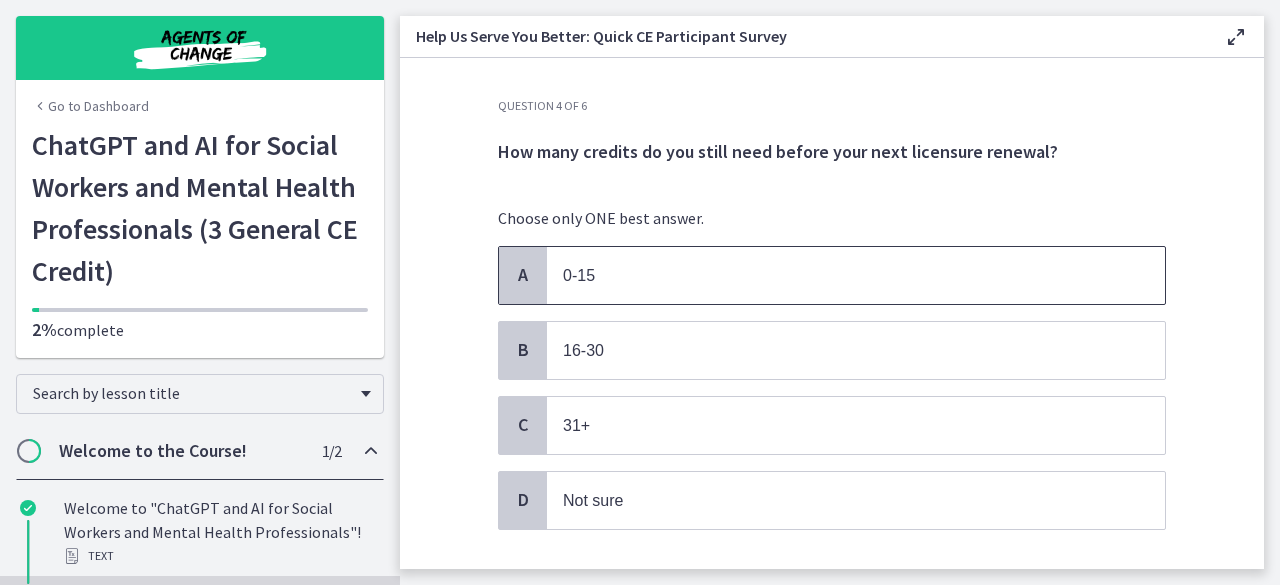 click on "0-15" at bounding box center (836, 275) 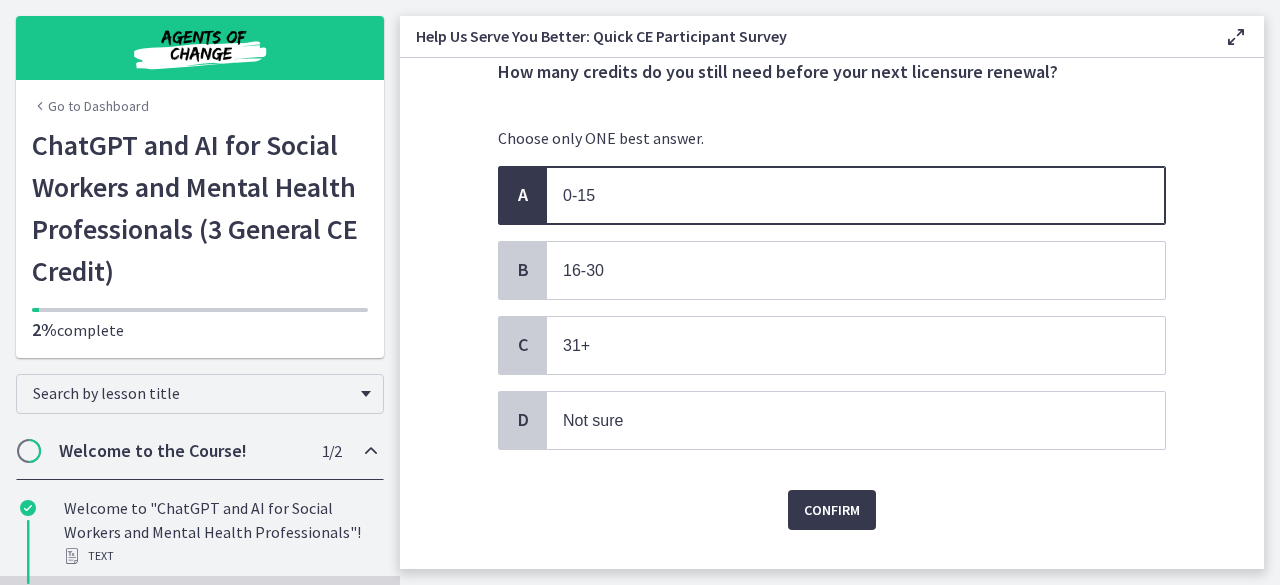 scroll, scrollTop: 114, scrollLeft: 0, axis: vertical 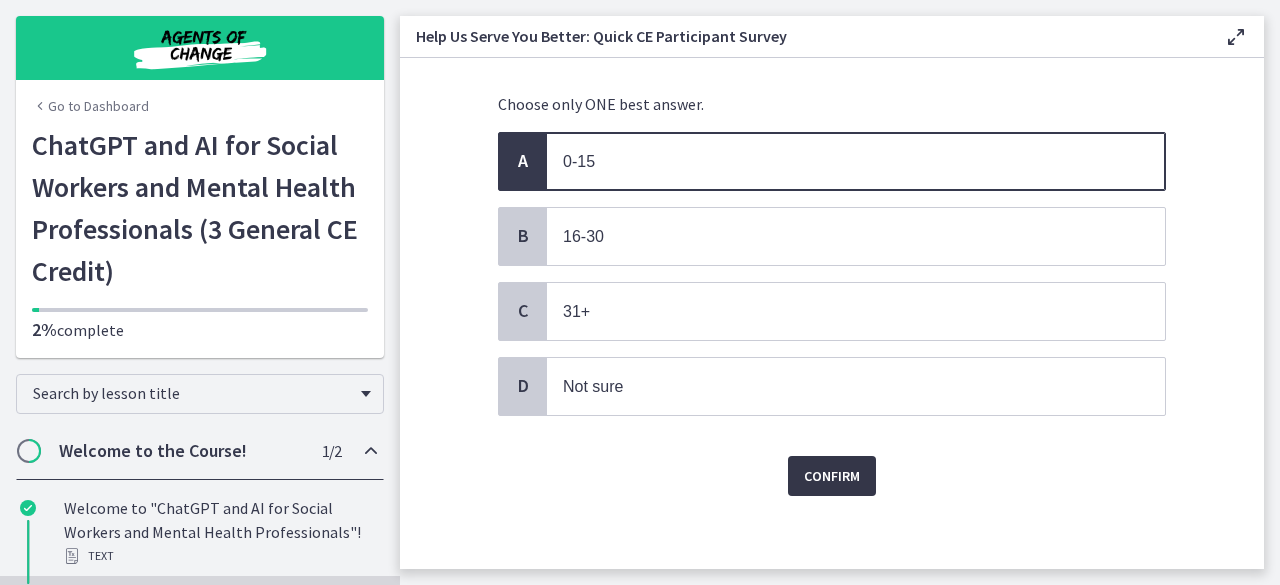 click on "Confirm" at bounding box center (832, 476) 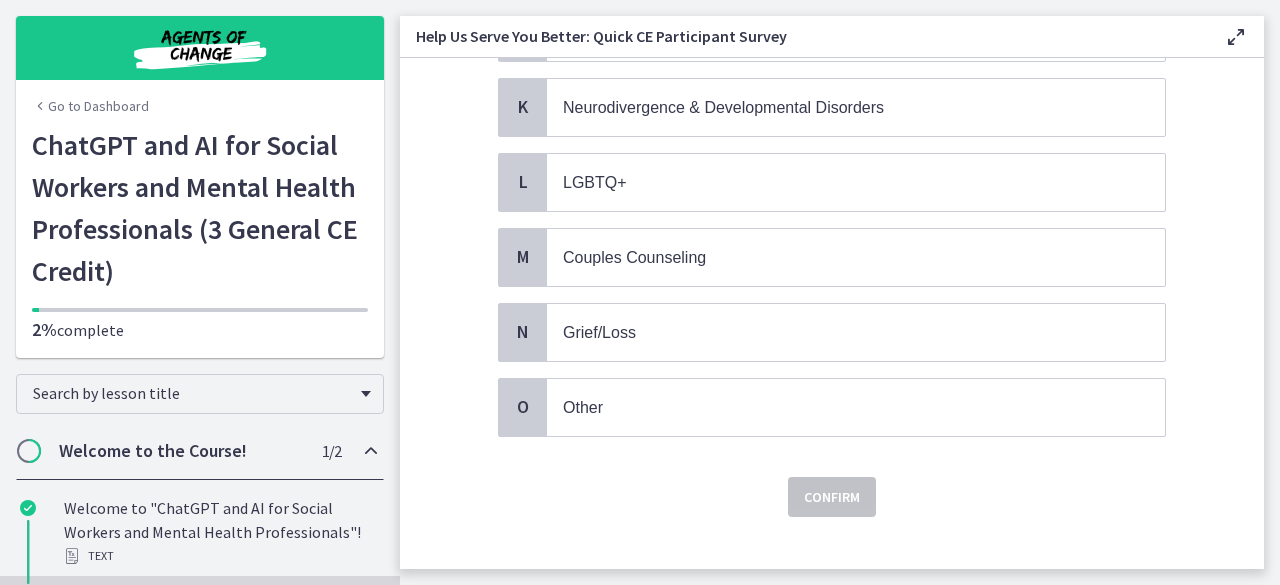 scroll, scrollTop: 920, scrollLeft: 0, axis: vertical 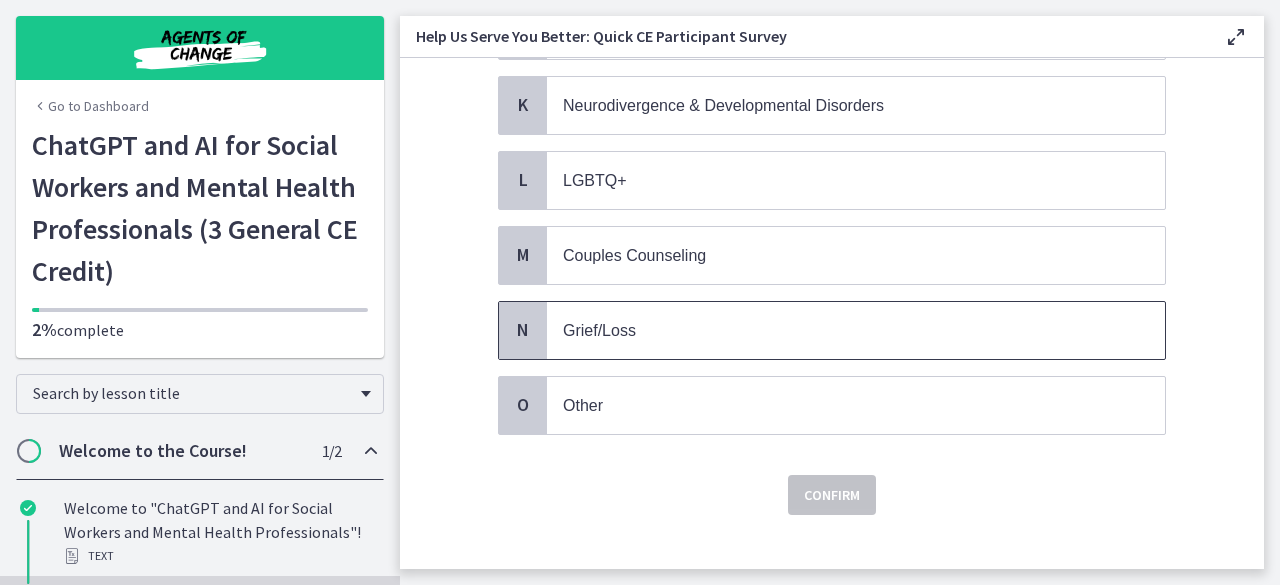 click on "Grief/Loss" at bounding box center [836, 330] 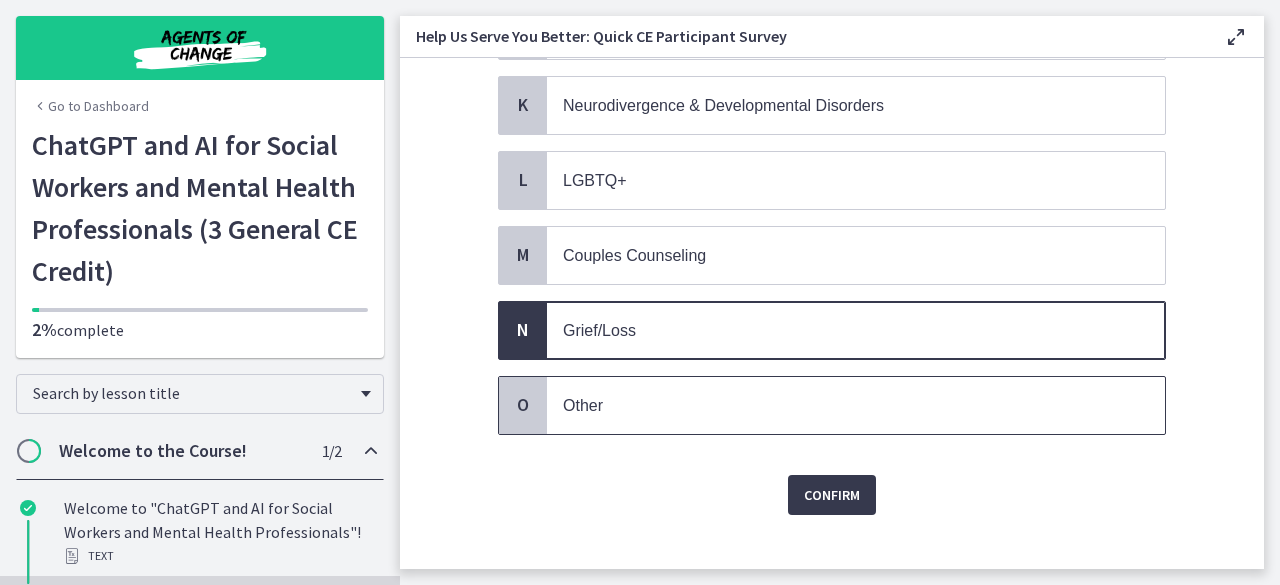 click on "Other" at bounding box center (856, 405) 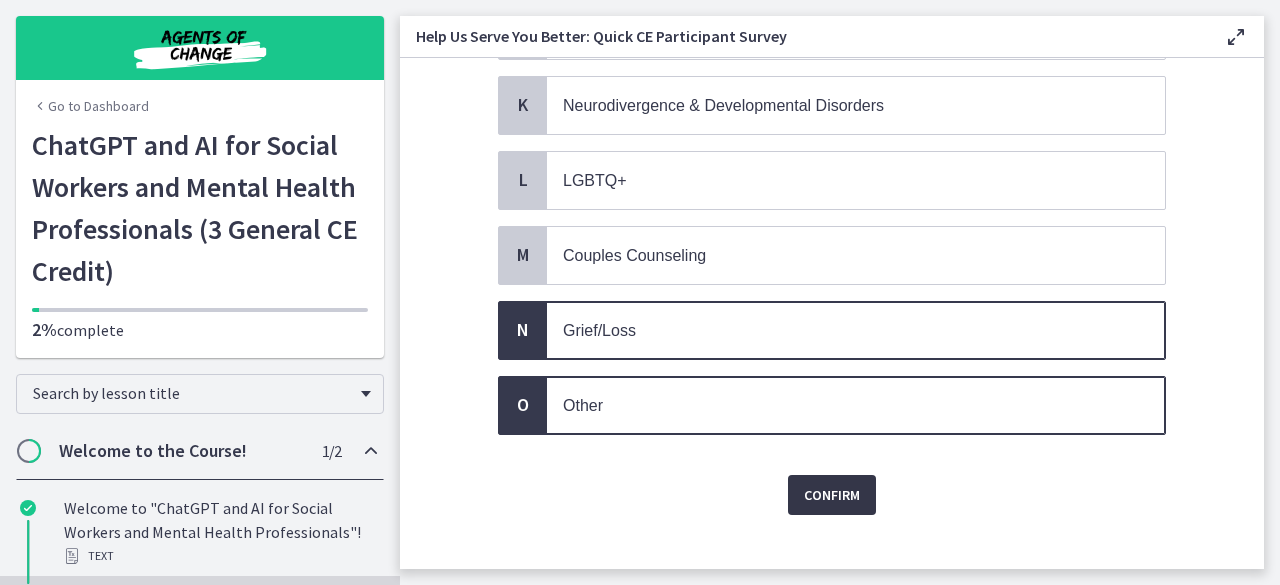 click on "Confirm" at bounding box center [832, 495] 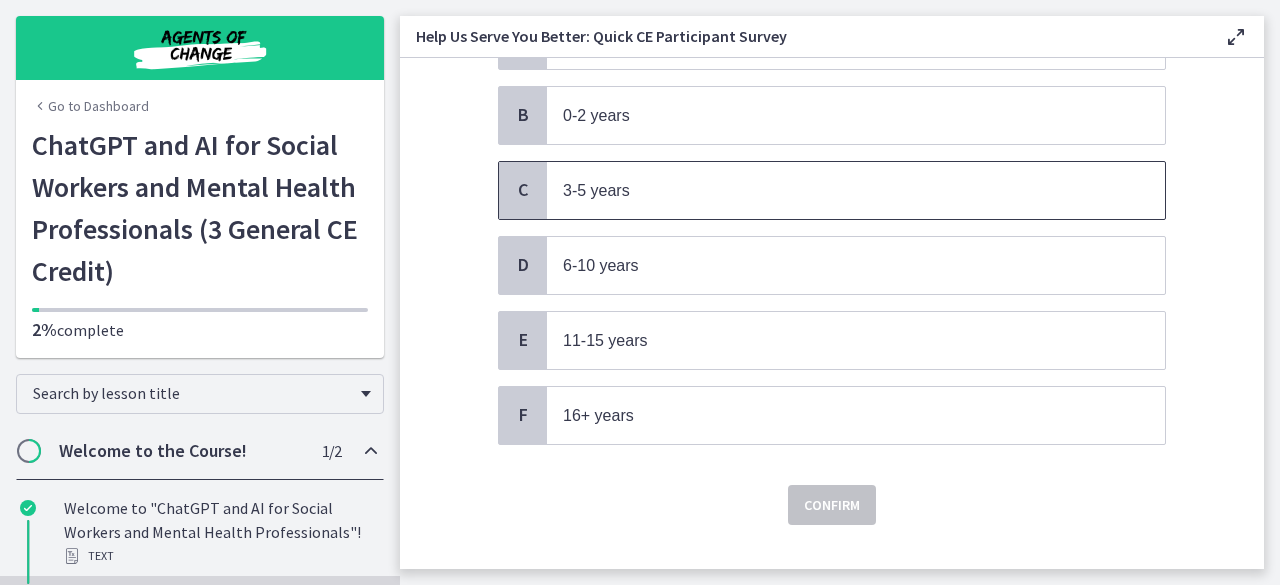 scroll, scrollTop: 260, scrollLeft: 0, axis: vertical 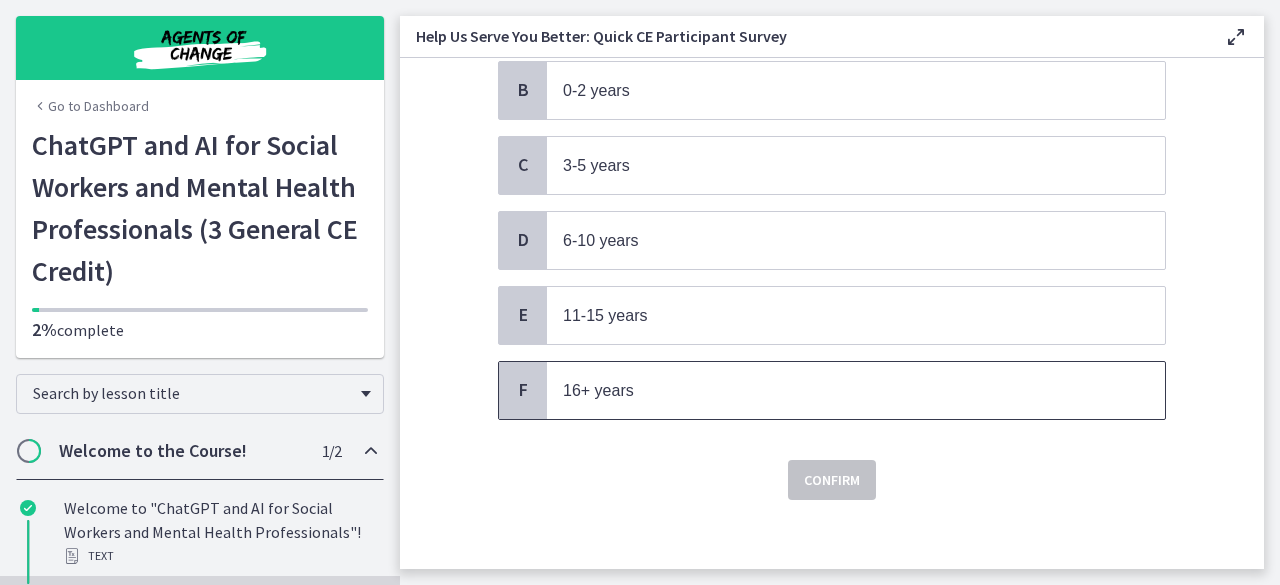 click on "16+ years" at bounding box center [836, 390] 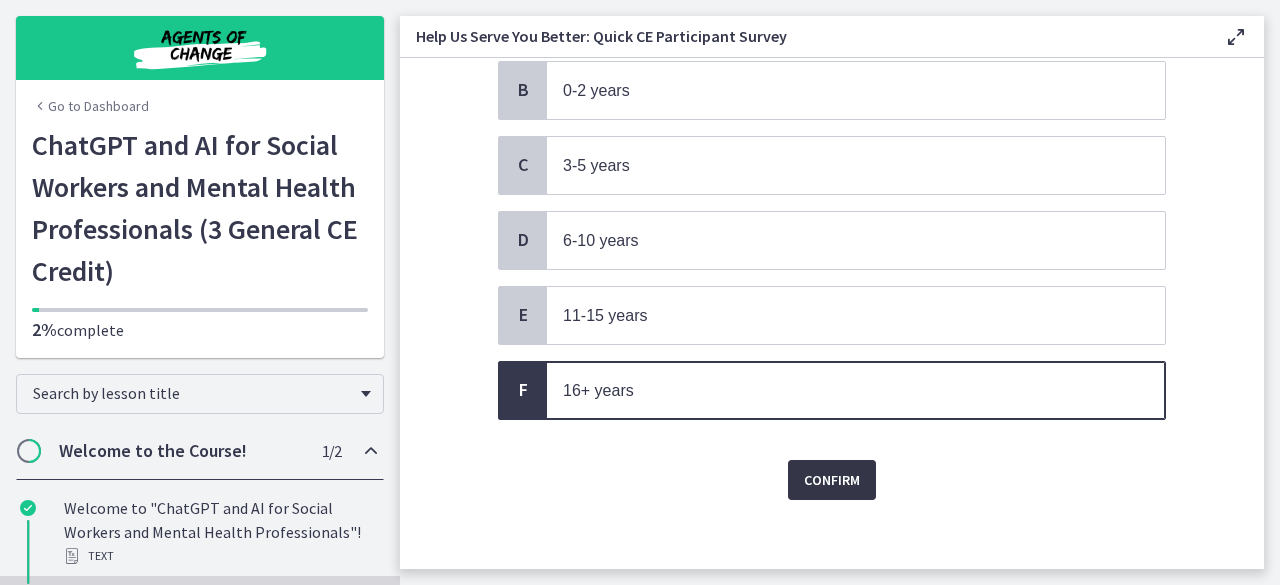 drag, startPoint x: 822, startPoint y: 481, endPoint x: 821, endPoint y: 469, distance: 12.0415945 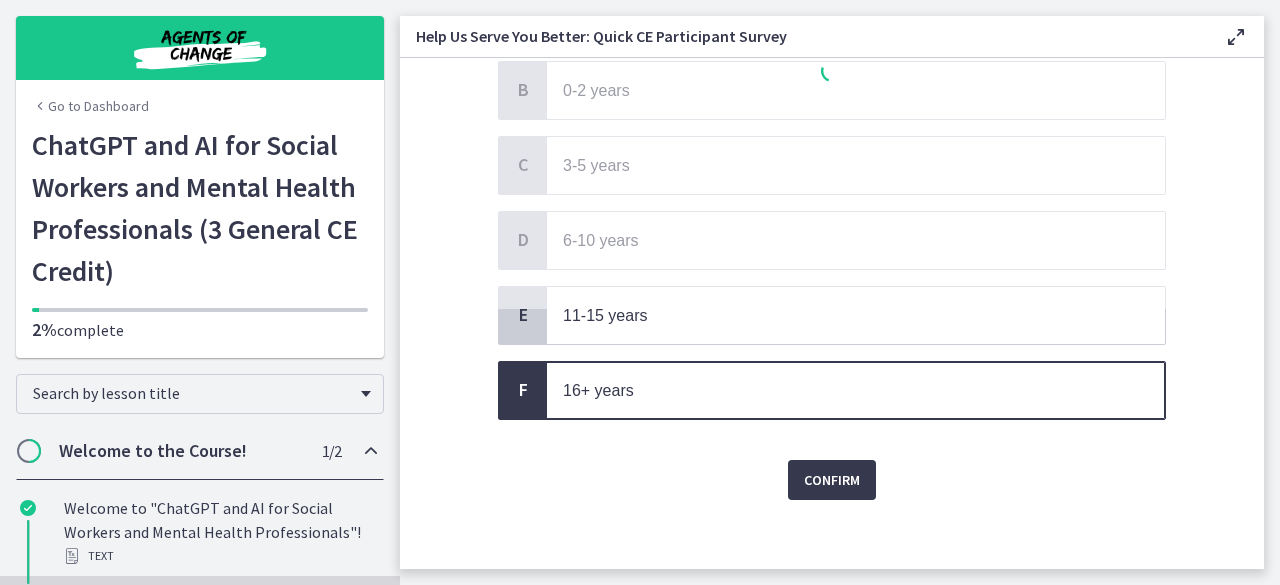 scroll, scrollTop: 0, scrollLeft: 0, axis: both 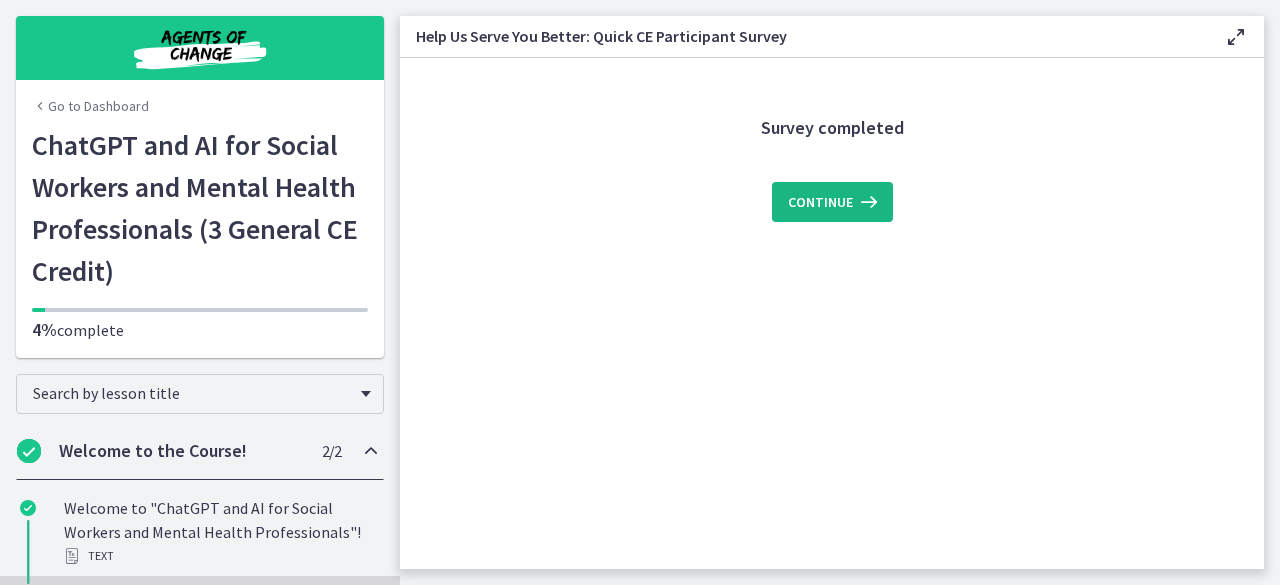 click on "Continue" at bounding box center [820, 202] 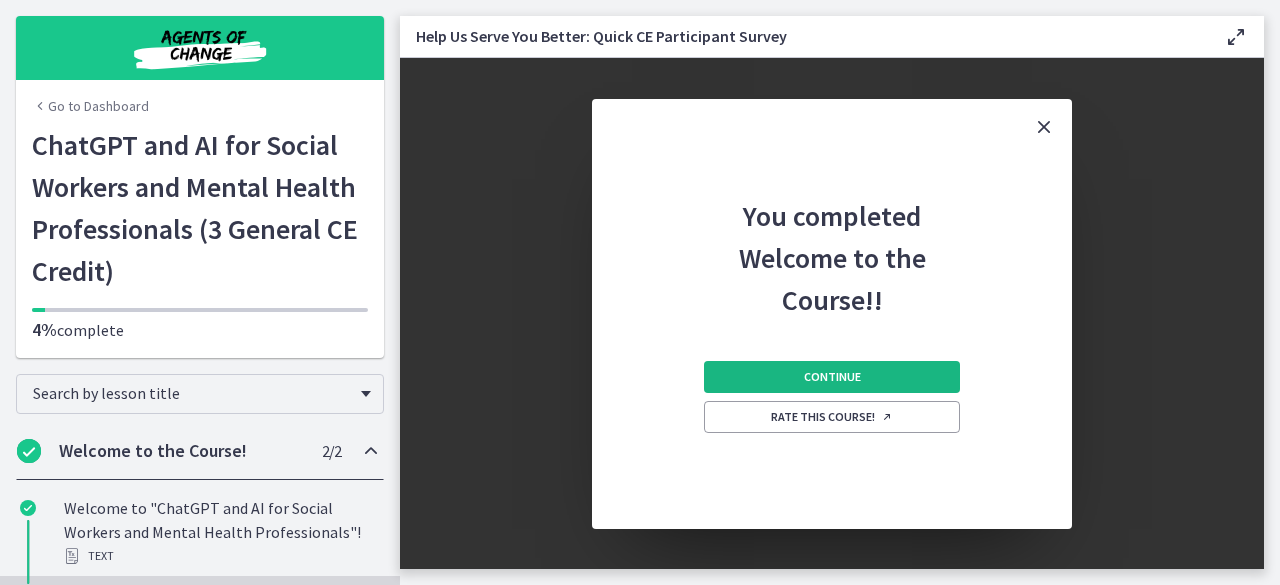 click on "Continue" at bounding box center [832, 377] 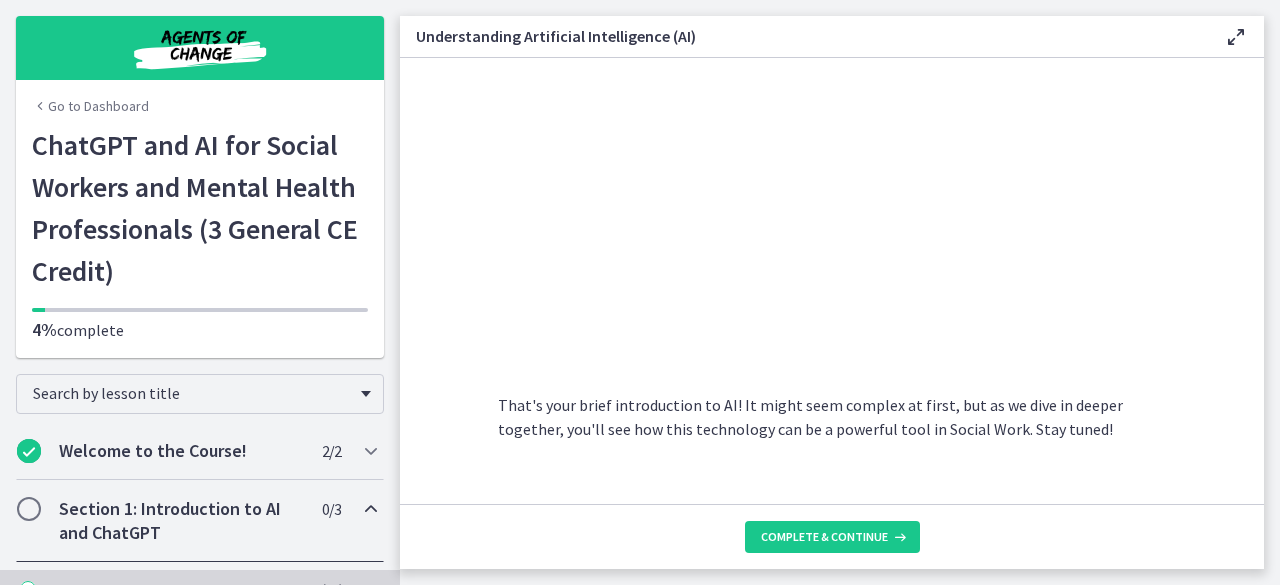 scroll, scrollTop: 1024, scrollLeft: 0, axis: vertical 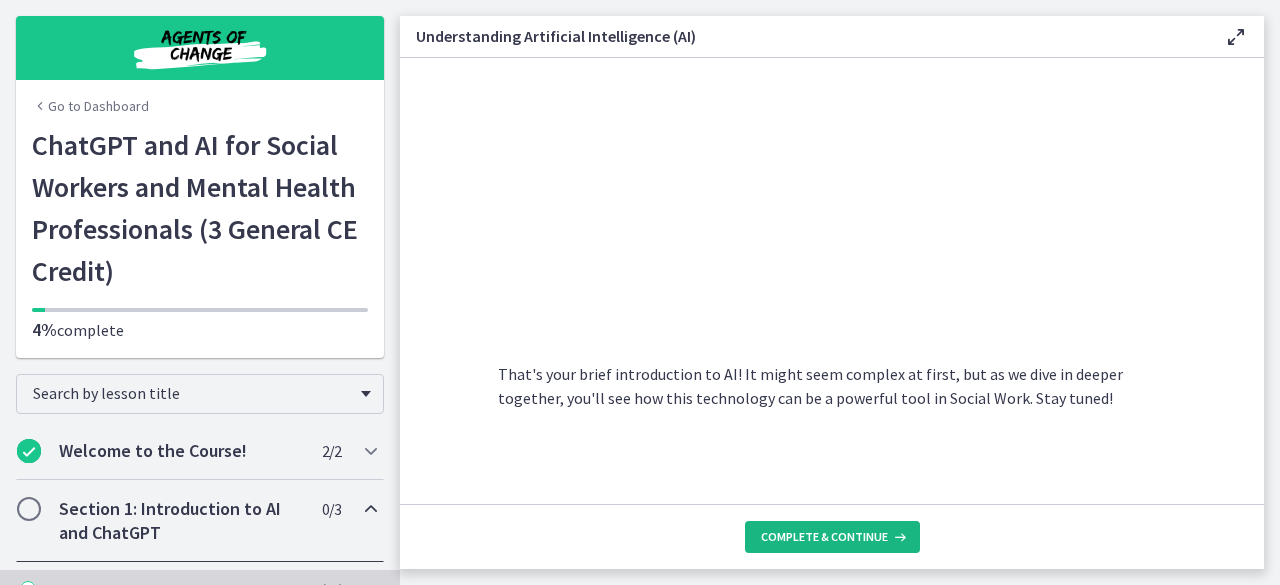 click on "Complete & continue" at bounding box center (824, 537) 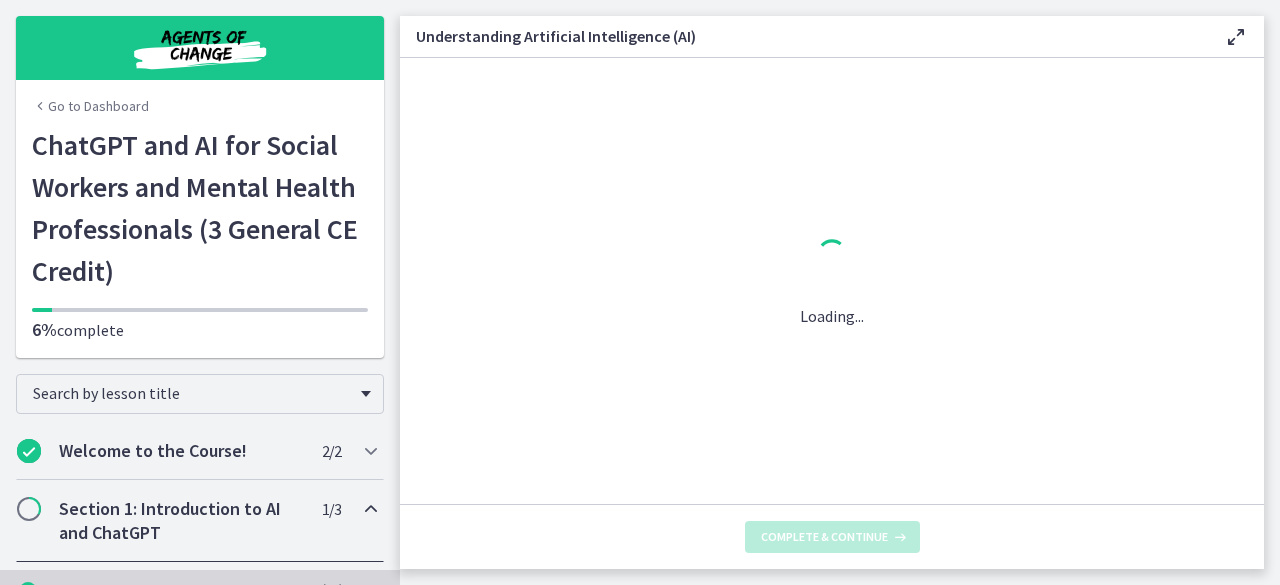 scroll, scrollTop: 0, scrollLeft: 0, axis: both 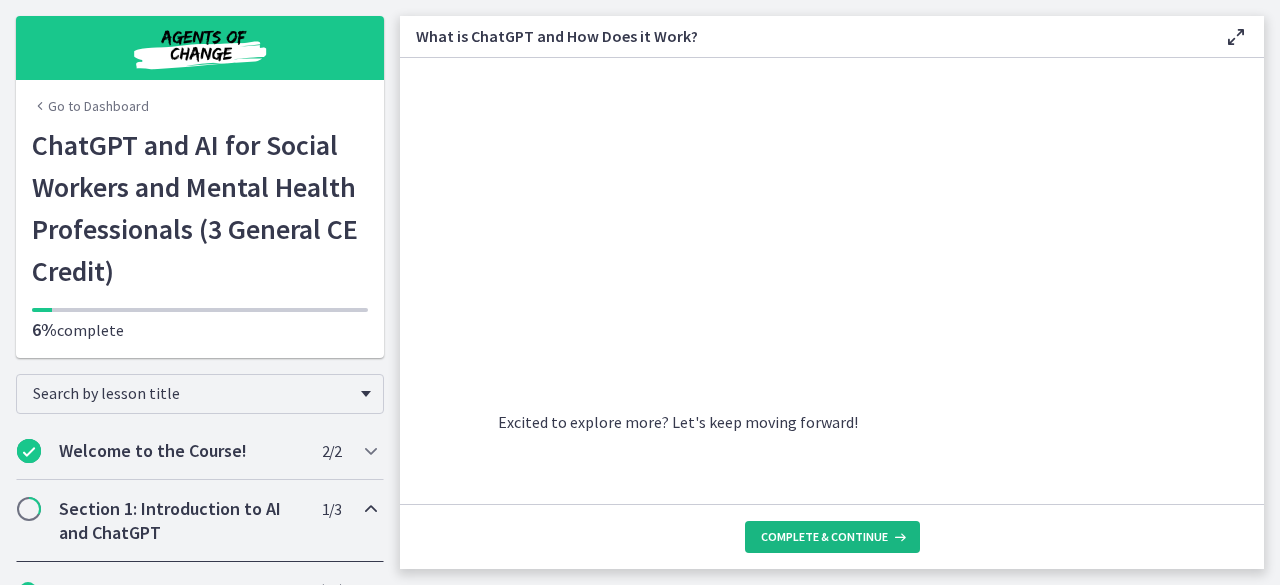 click on "Complete & continue" at bounding box center [824, 537] 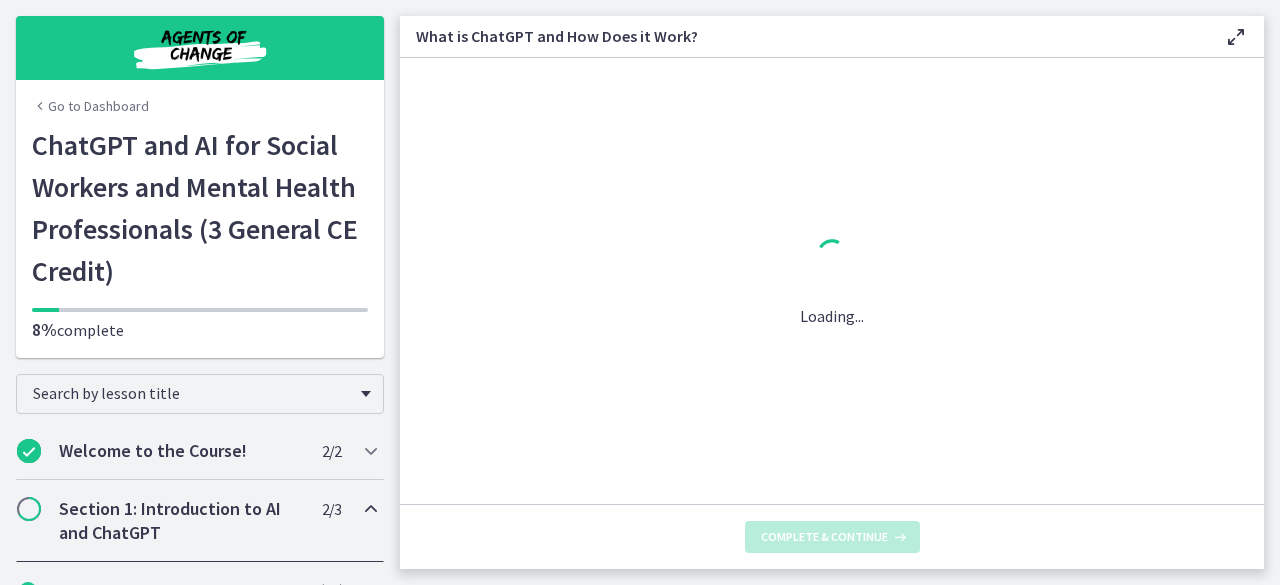 scroll, scrollTop: 0, scrollLeft: 0, axis: both 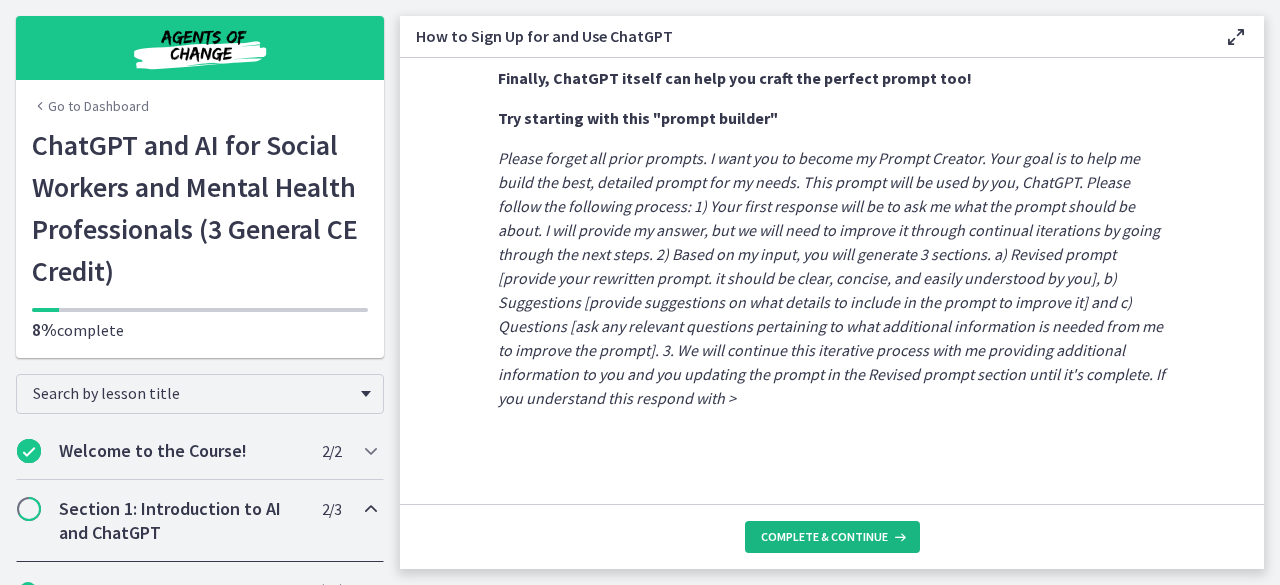 click on "Complete & continue" at bounding box center [824, 537] 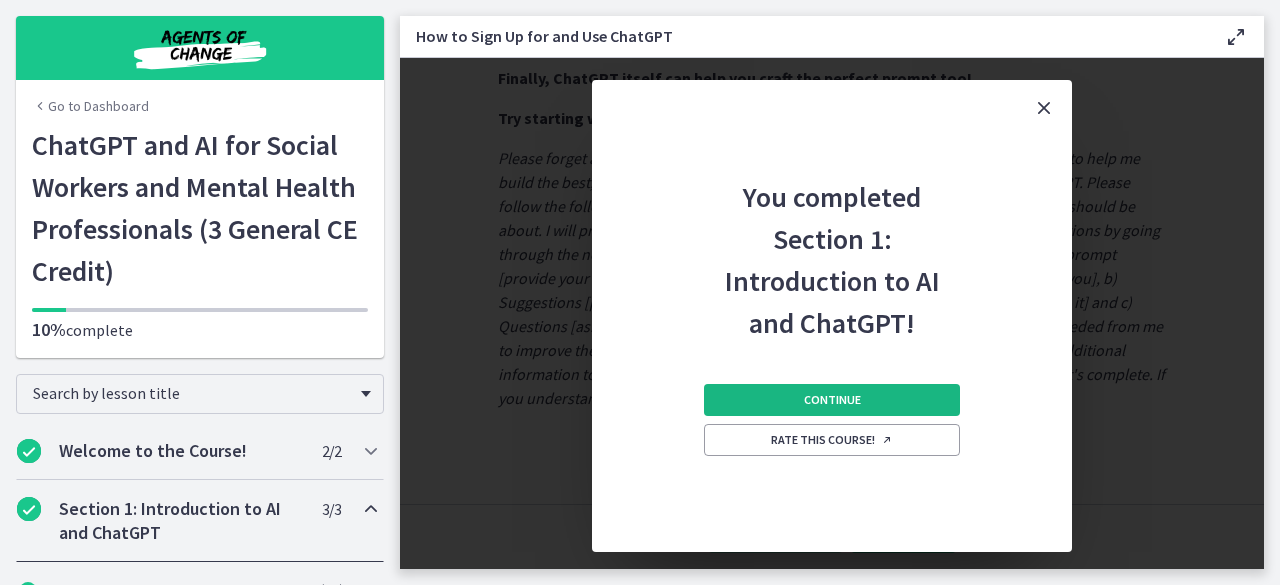 click on "Continue" at bounding box center (832, 400) 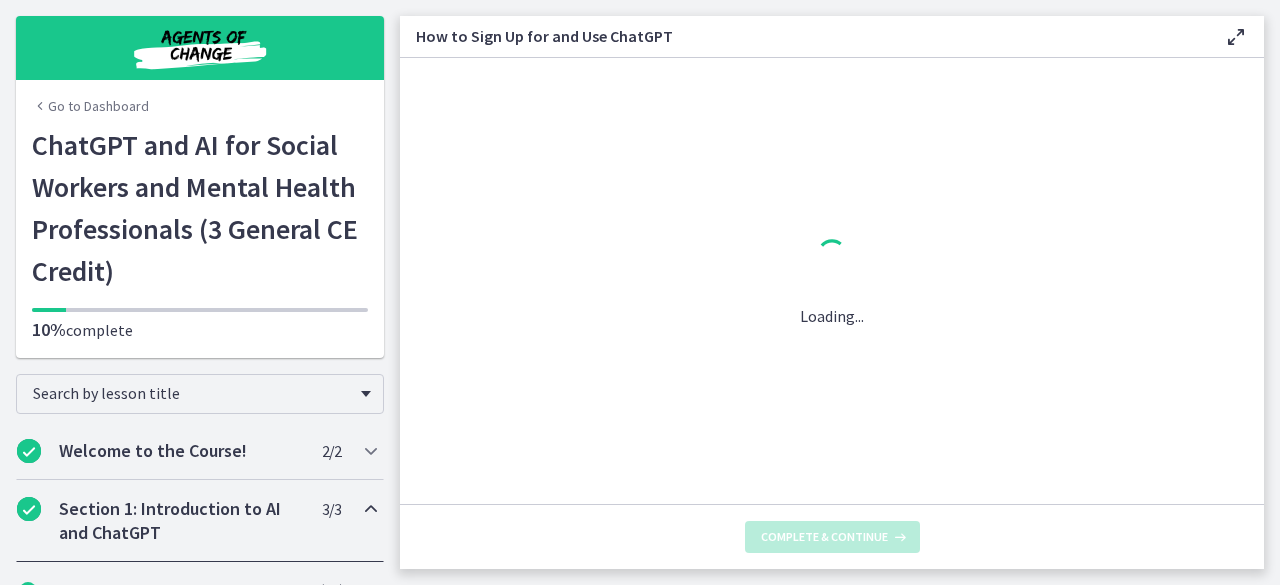 scroll, scrollTop: 0, scrollLeft: 0, axis: both 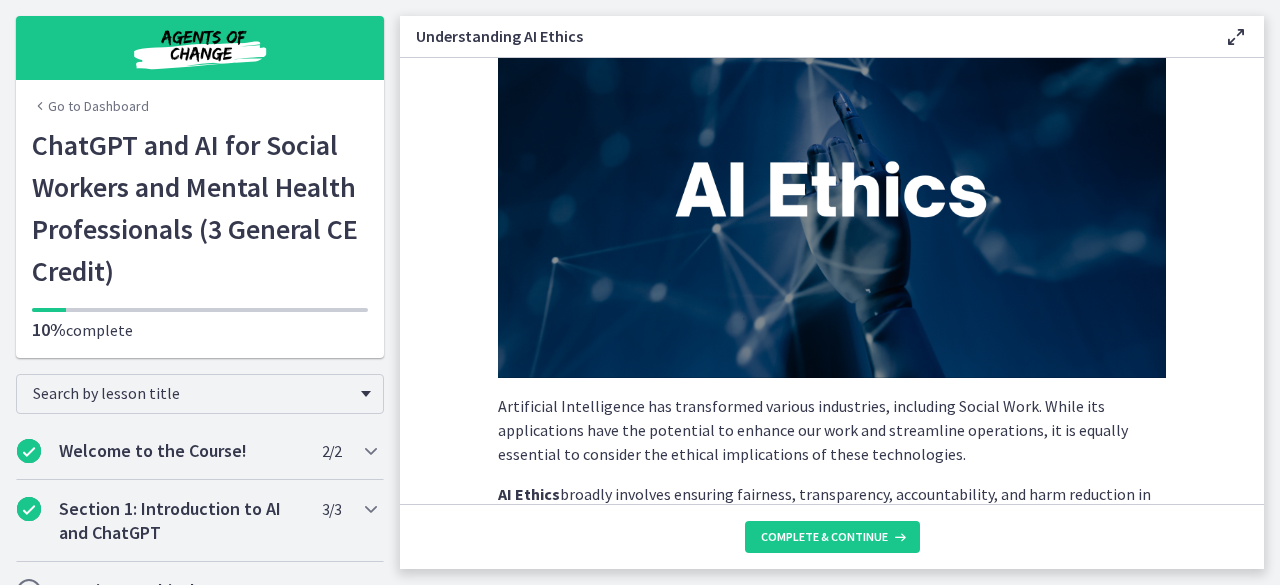 click at bounding box center (832, 190) 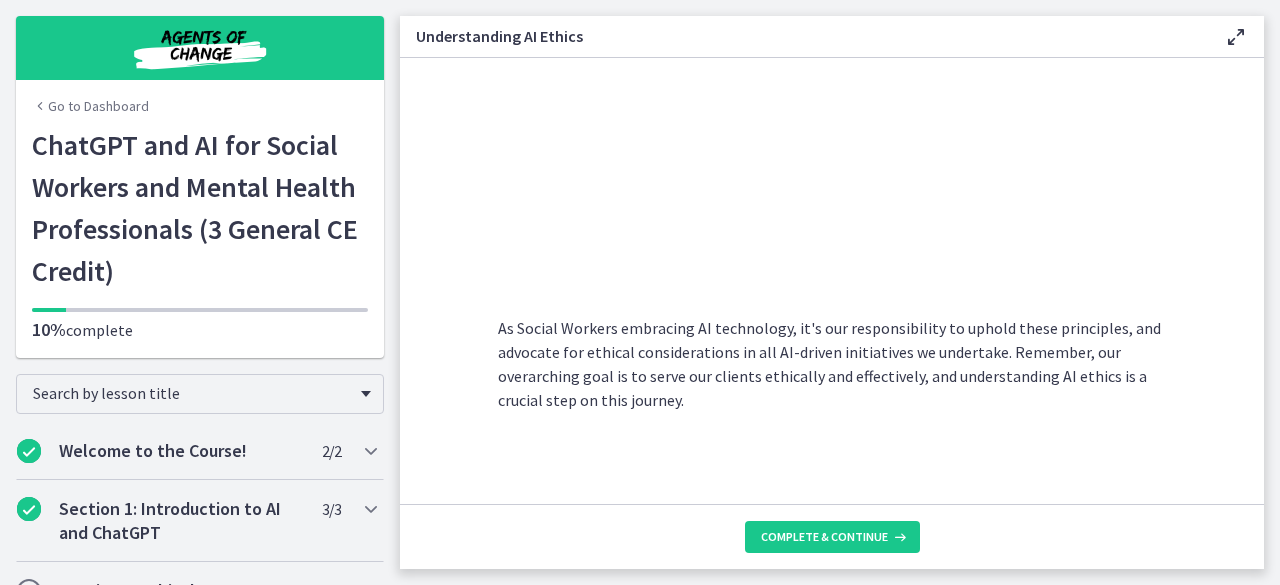 scroll, scrollTop: 1152, scrollLeft: 0, axis: vertical 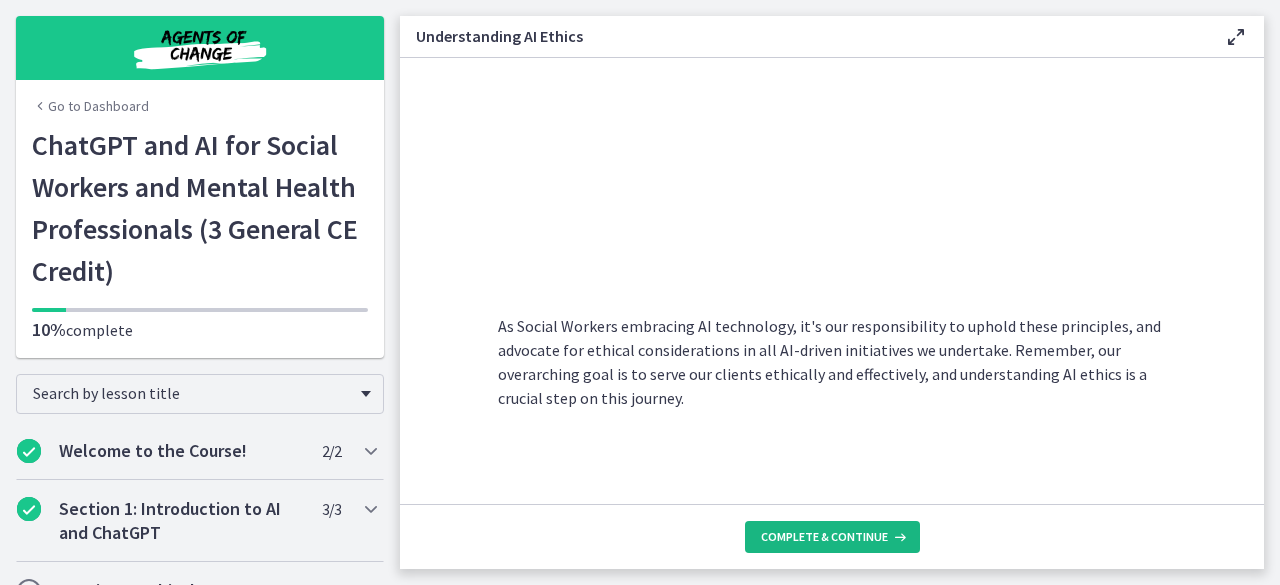 click on "Complete & continue" at bounding box center [824, 537] 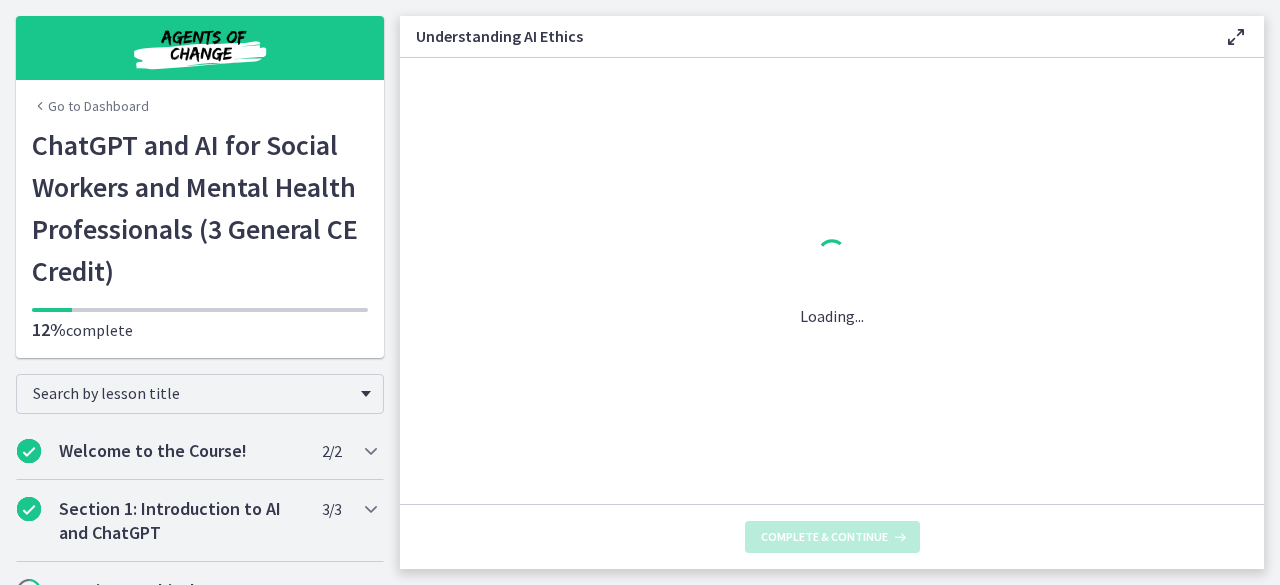 scroll, scrollTop: 0, scrollLeft: 0, axis: both 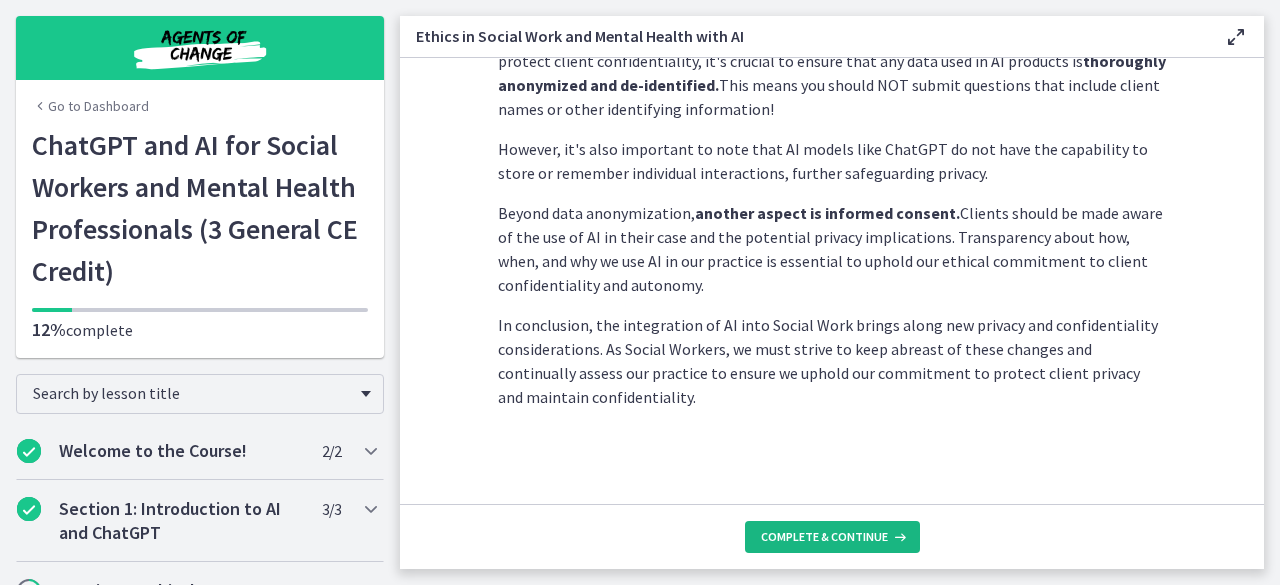 click on "Complete & continue" at bounding box center [824, 537] 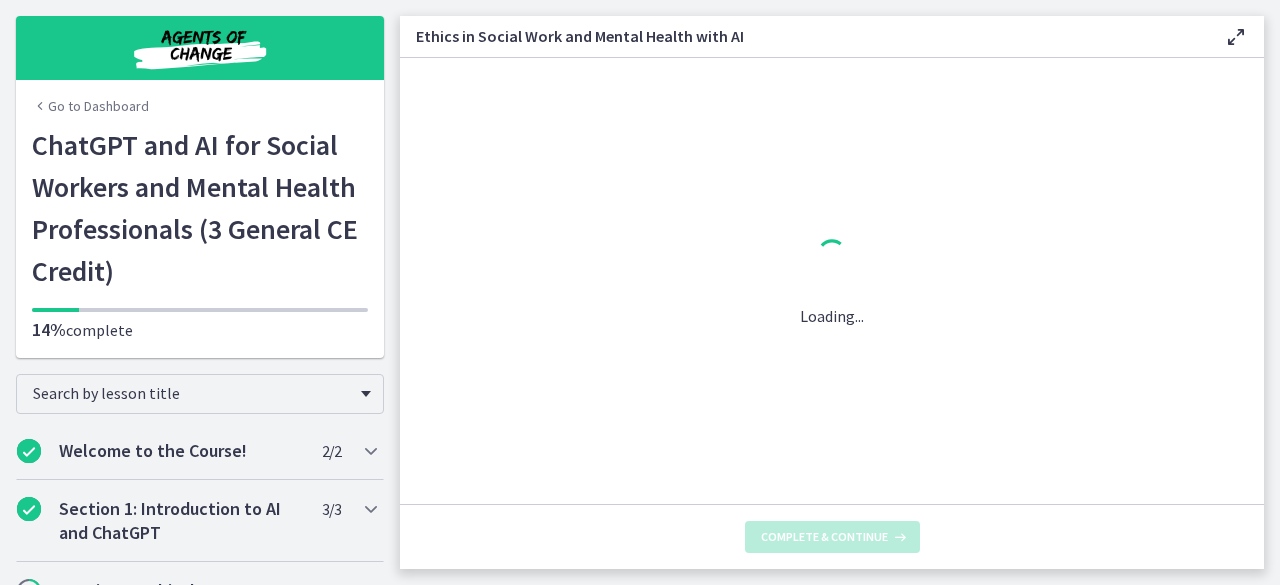 scroll, scrollTop: 0, scrollLeft: 0, axis: both 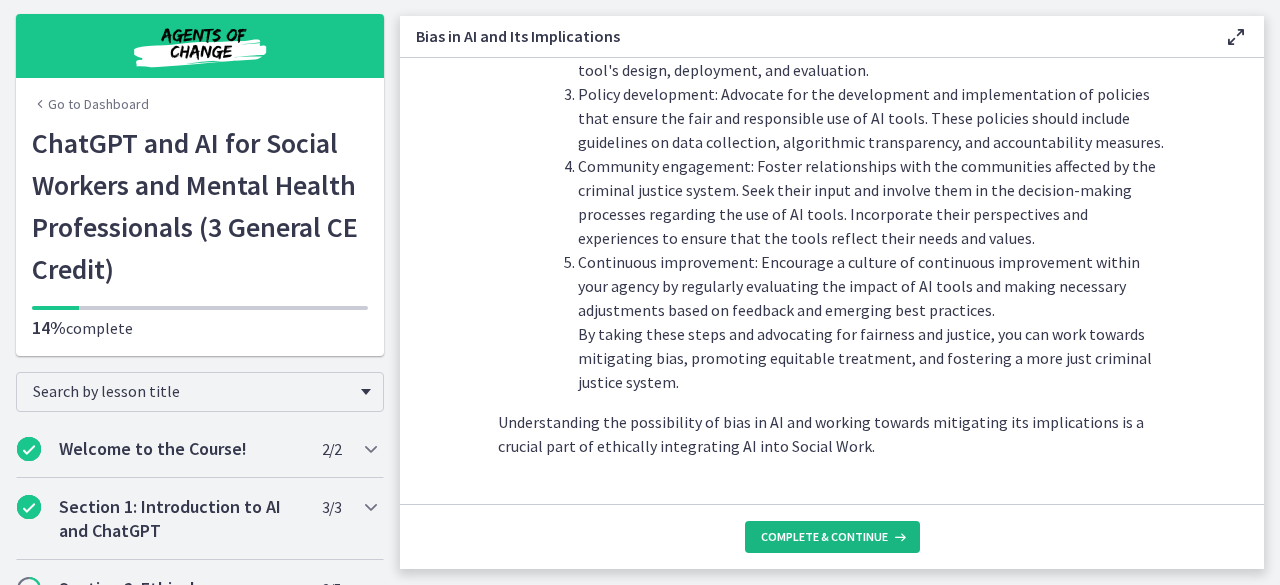 click on "Complete & continue" at bounding box center [824, 537] 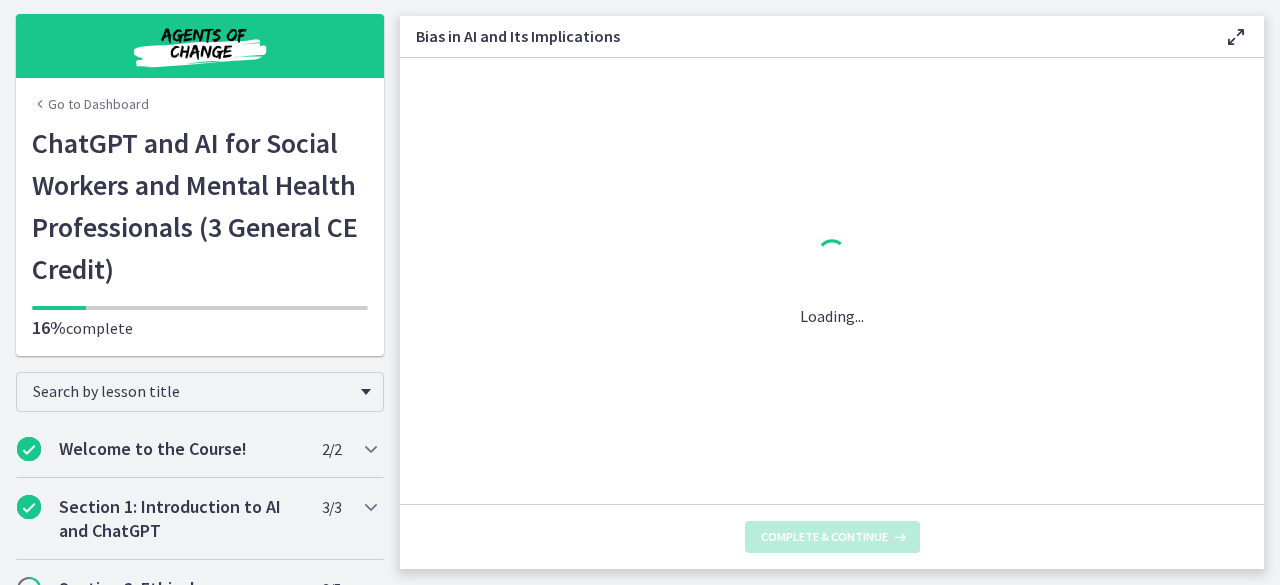 scroll, scrollTop: 0, scrollLeft: 0, axis: both 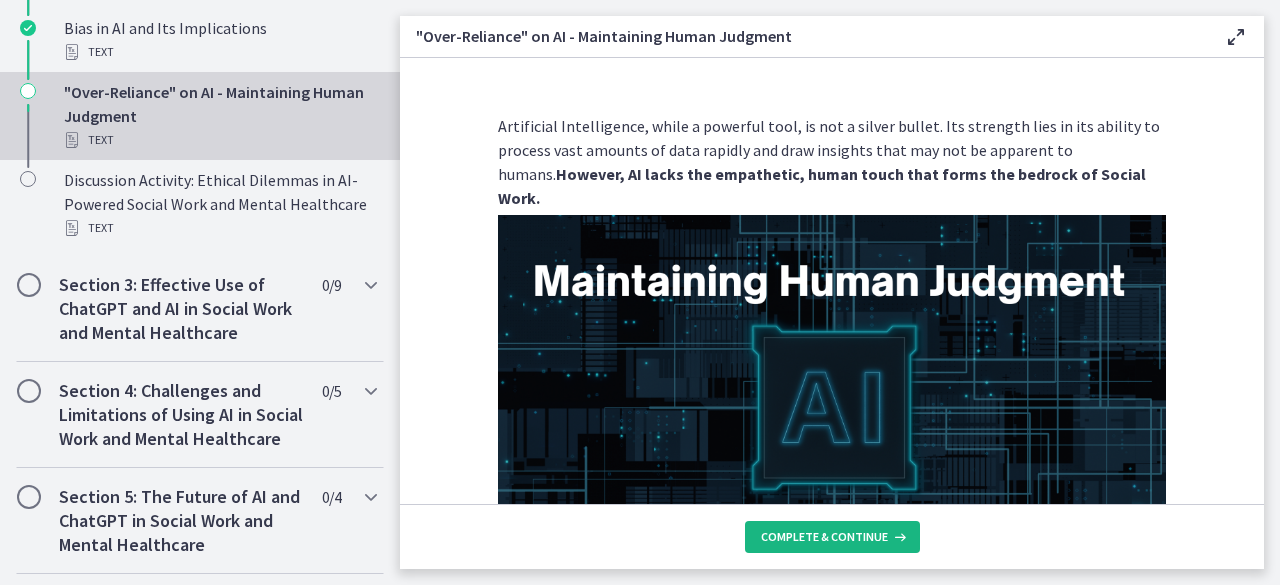 click on "Complete & continue" at bounding box center [832, 537] 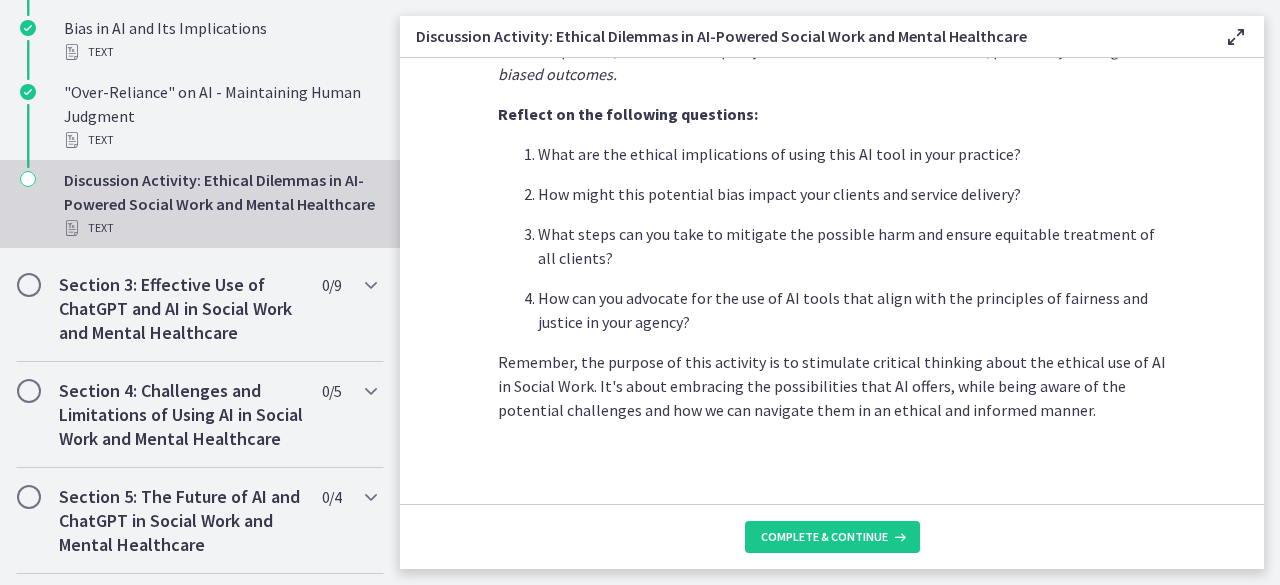 scroll, scrollTop: 657, scrollLeft: 0, axis: vertical 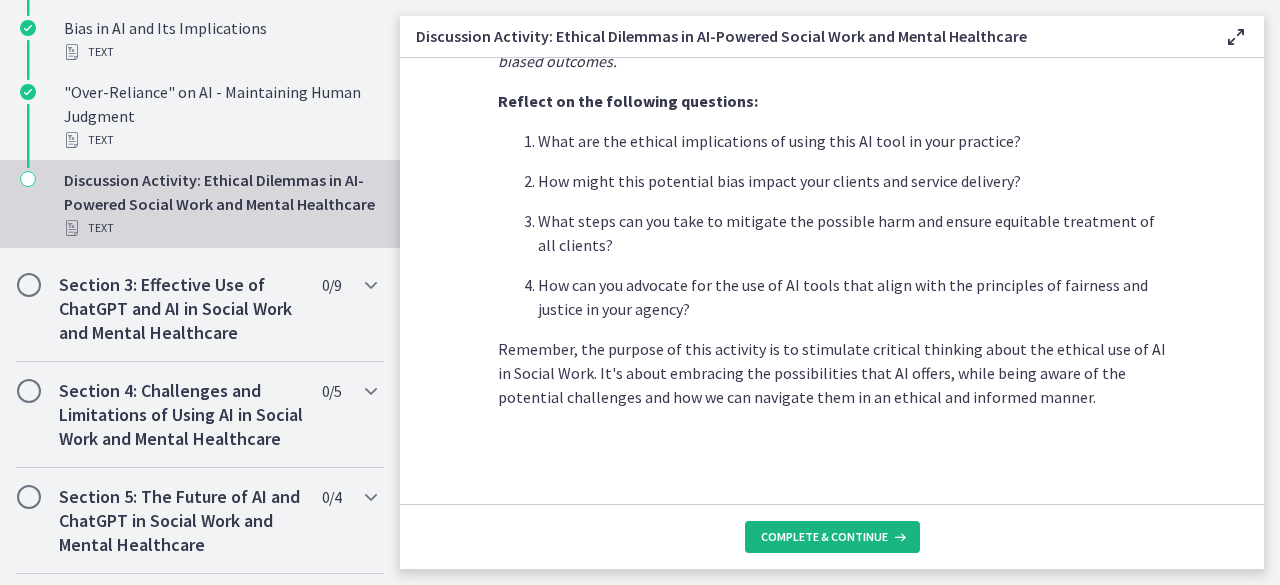 click on "Complete & continue" at bounding box center (824, 537) 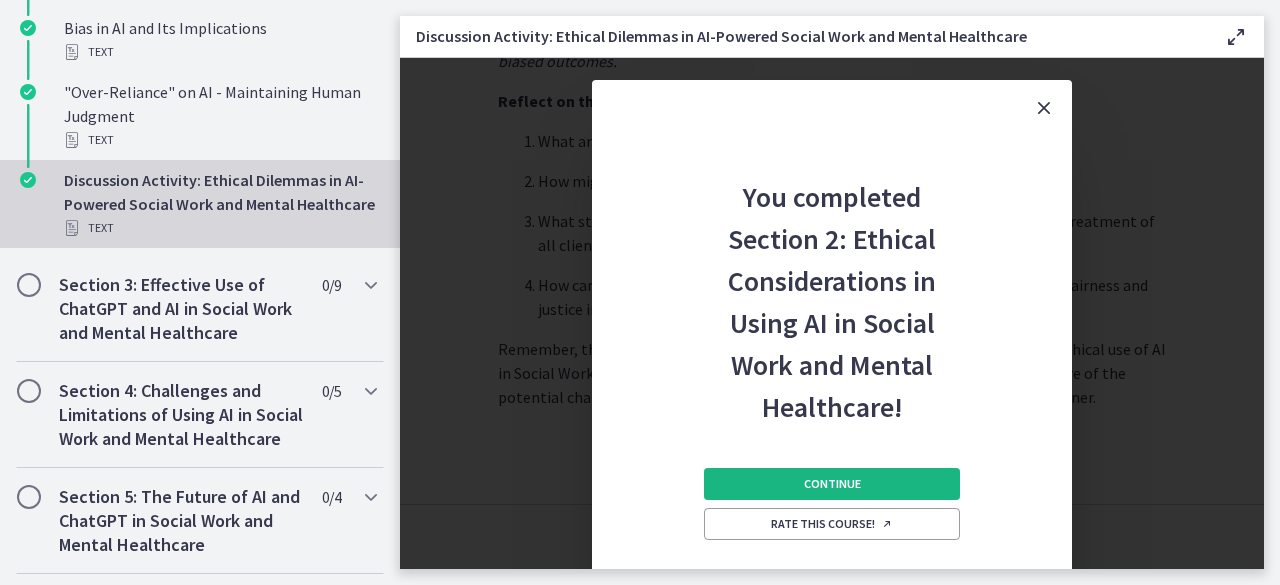 click on "Continue" at bounding box center [832, 484] 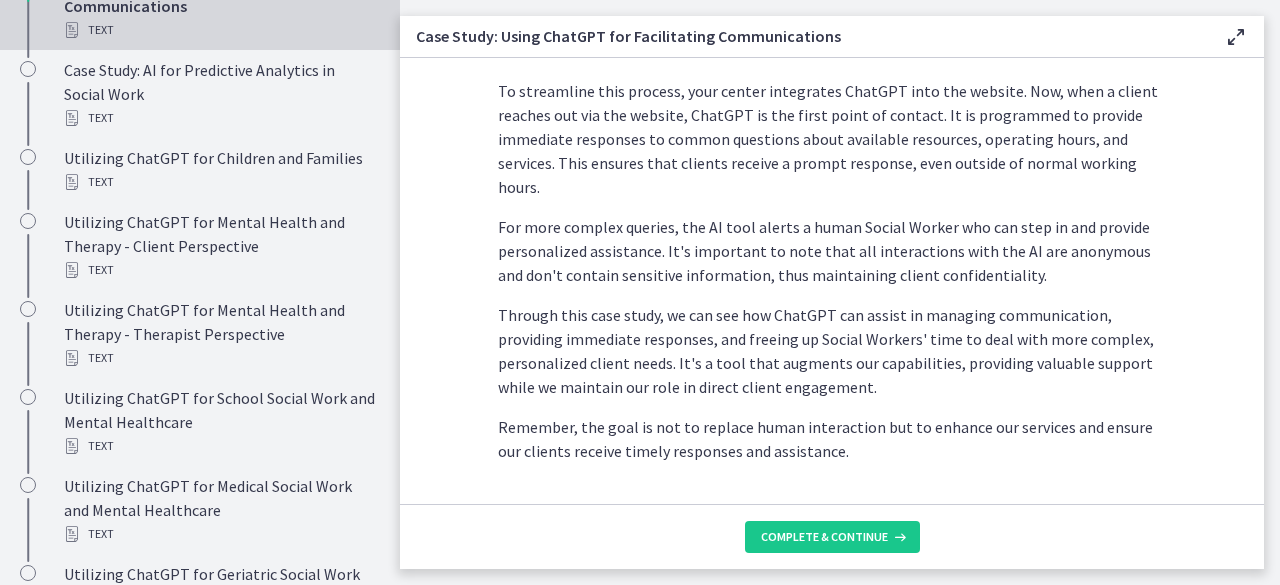 scroll, scrollTop: 662, scrollLeft: 0, axis: vertical 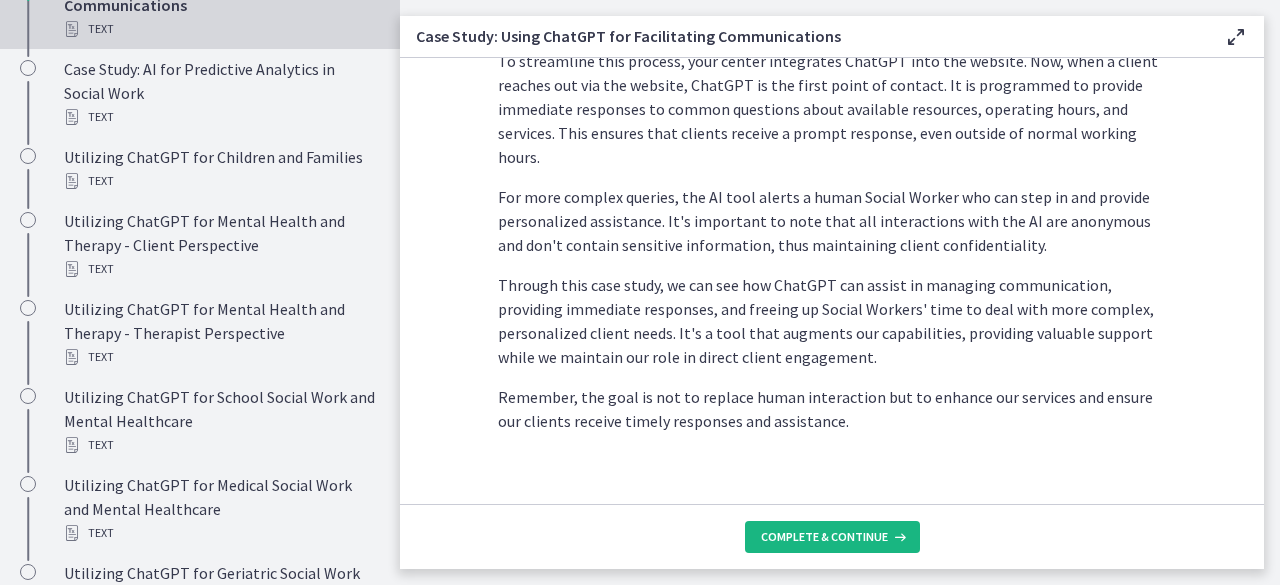 click on "Complete & continue" at bounding box center (824, 537) 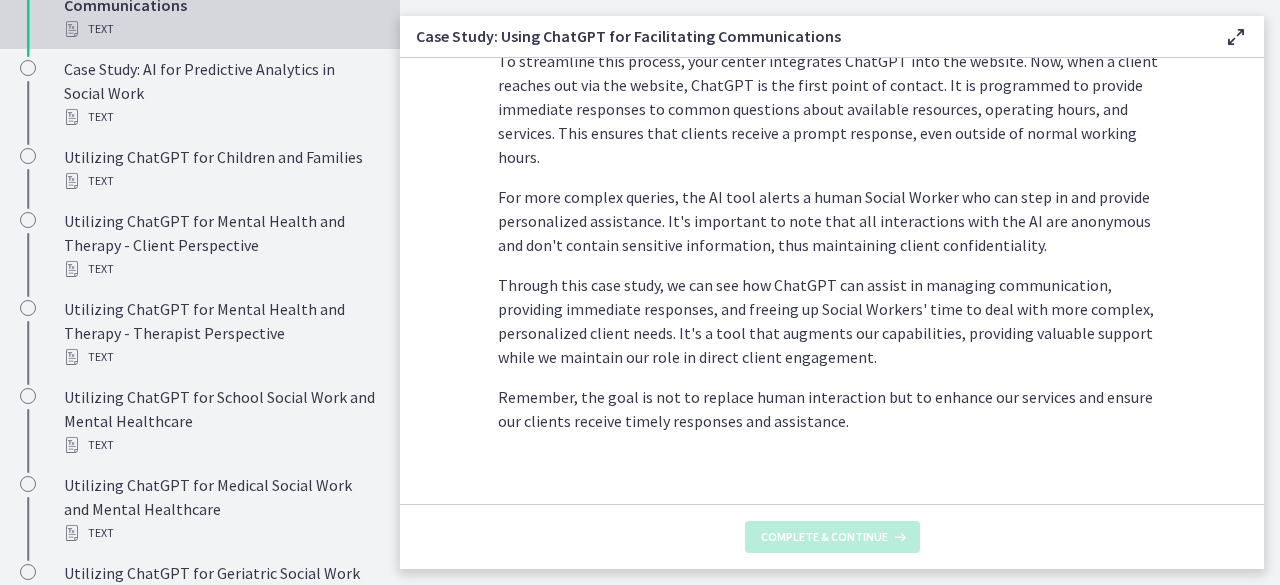 scroll, scrollTop: 0, scrollLeft: 0, axis: both 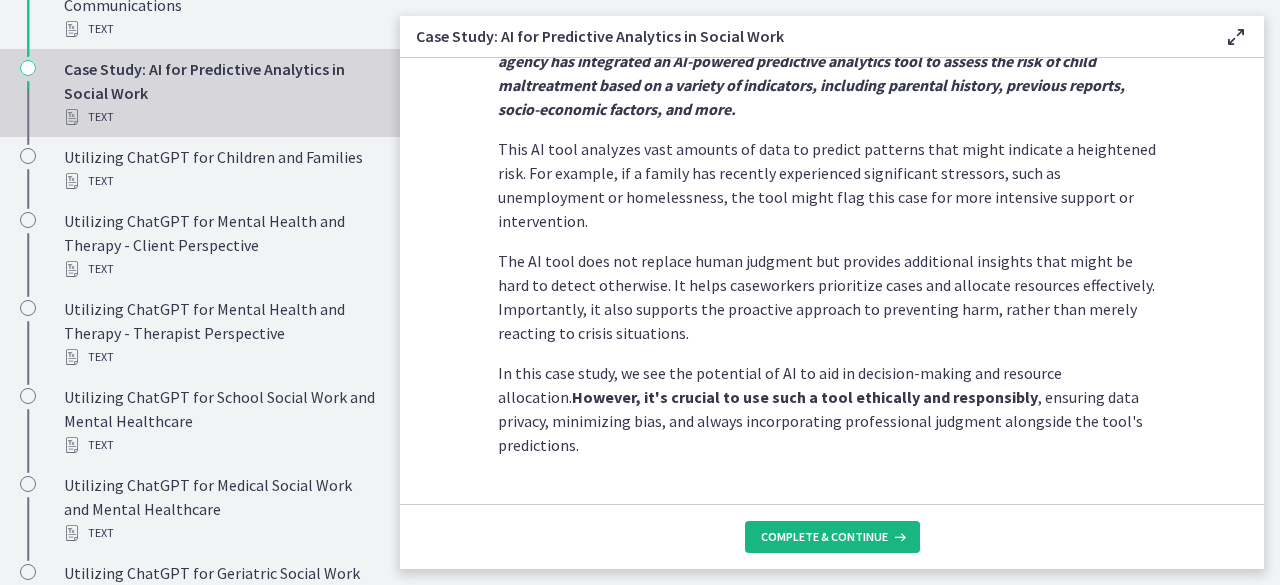 click on "Complete & continue" at bounding box center [824, 537] 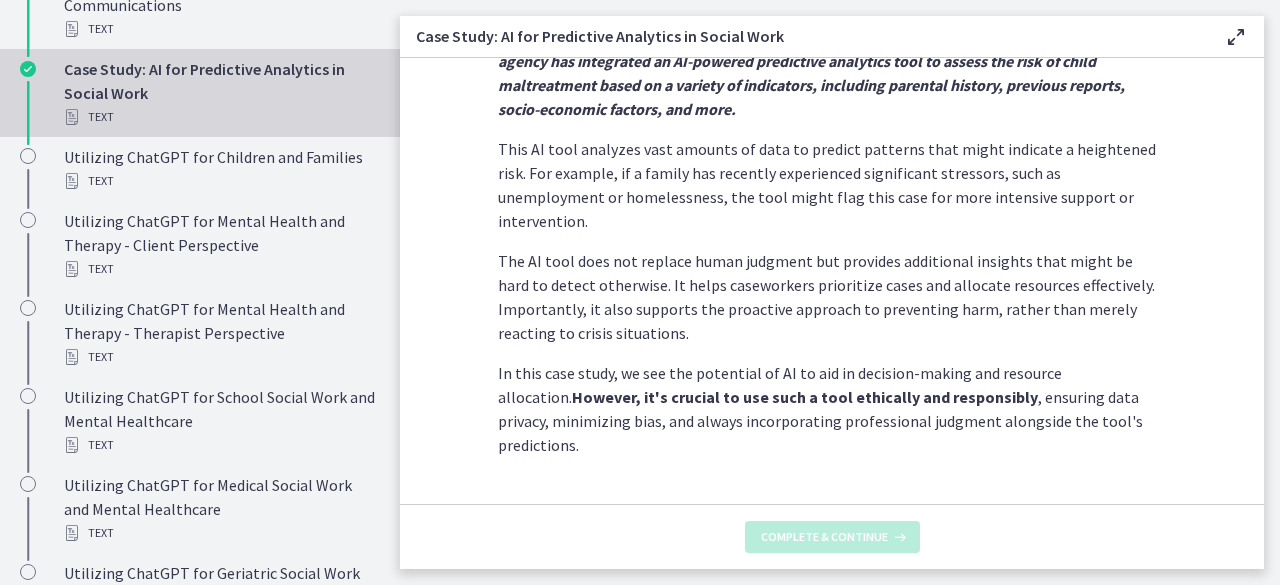 scroll, scrollTop: 0, scrollLeft: 0, axis: both 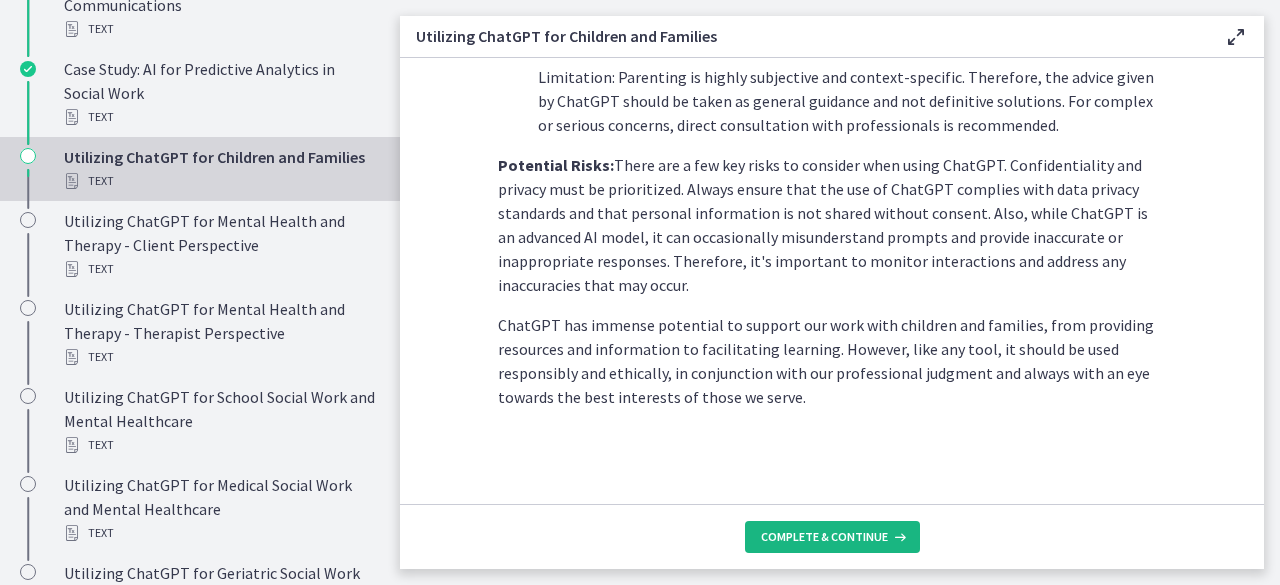 click on "Complete & continue" at bounding box center (832, 537) 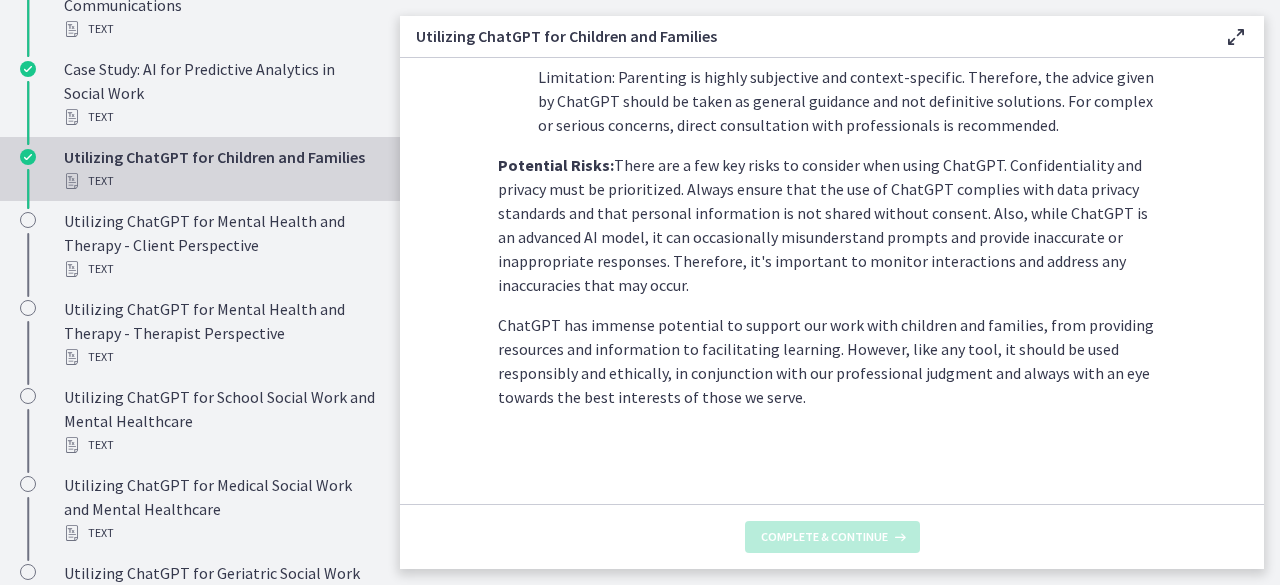 scroll, scrollTop: 0, scrollLeft: 0, axis: both 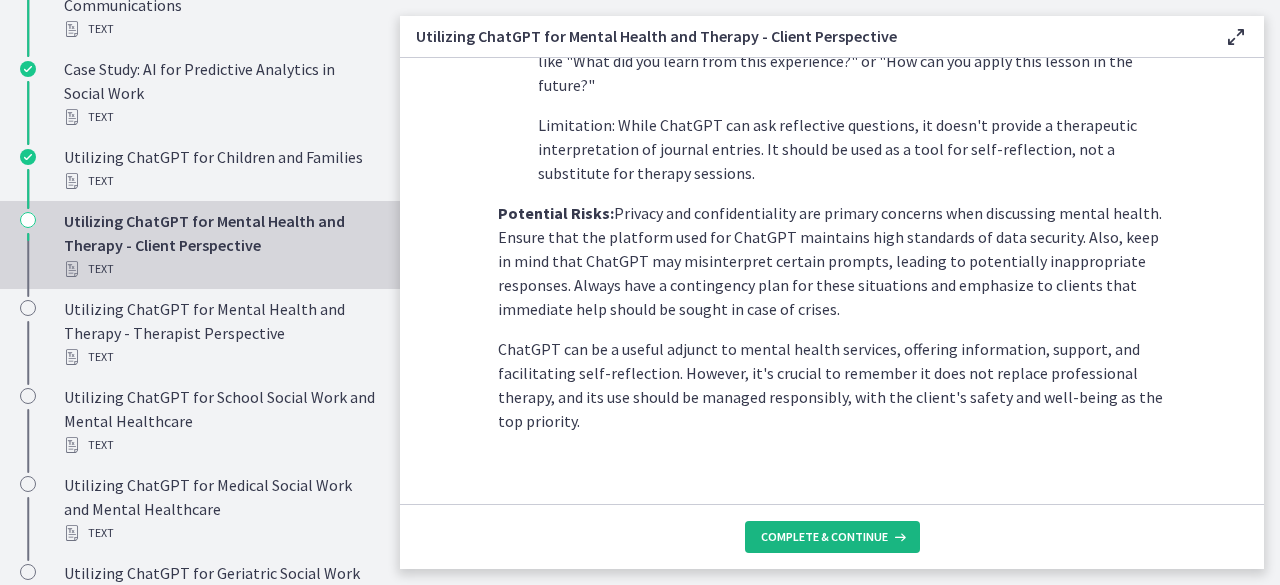 click on "Complete & continue" at bounding box center [824, 537] 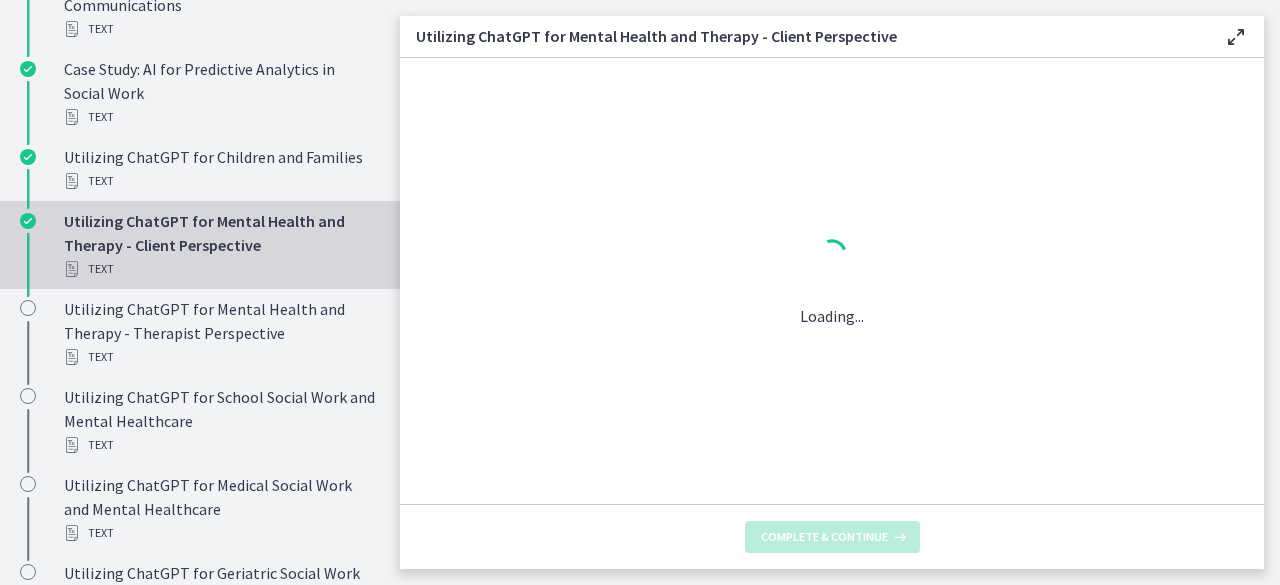 scroll, scrollTop: 0, scrollLeft: 0, axis: both 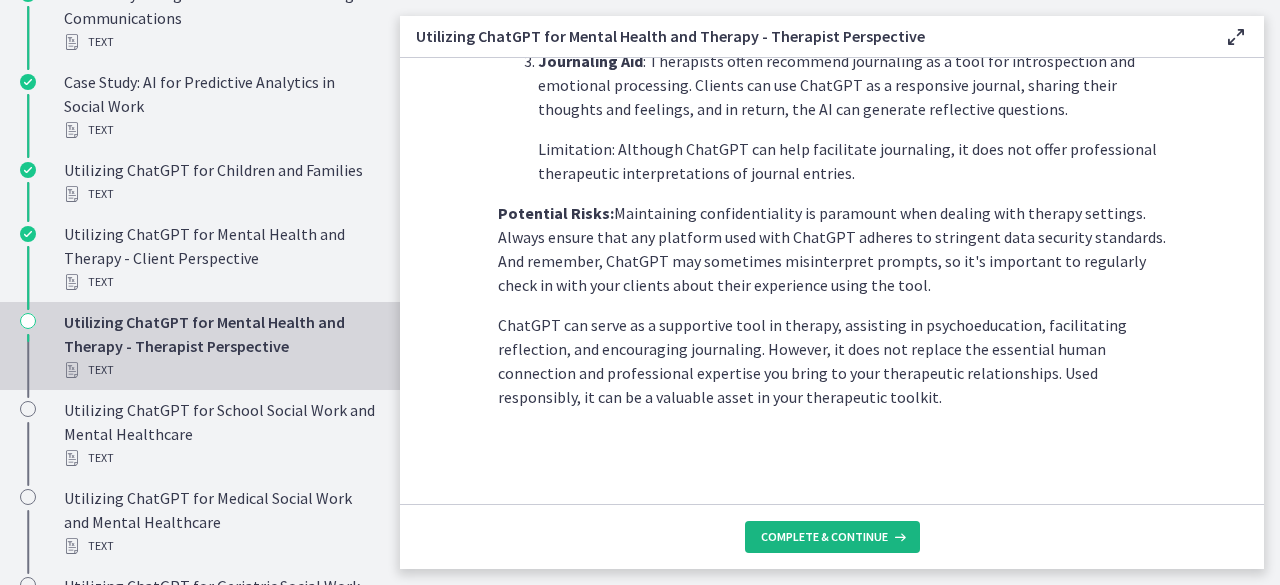 click on "Complete & continue" at bounding box center [824, 537] 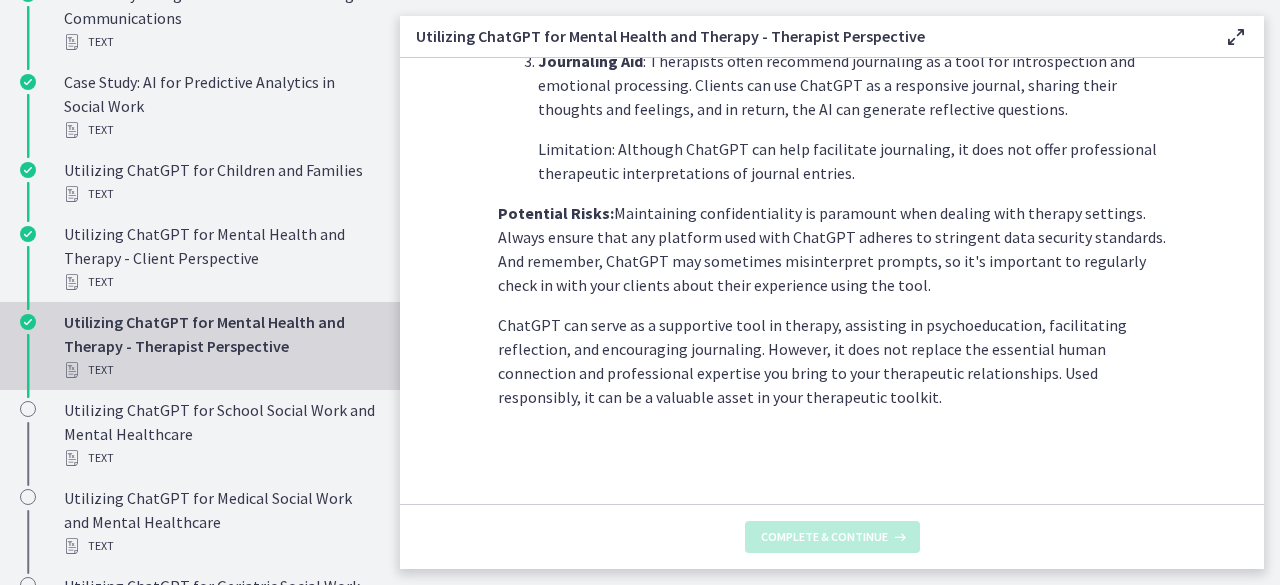 scroll, scrollTop: 0, scrollLeft: 0, axis: both 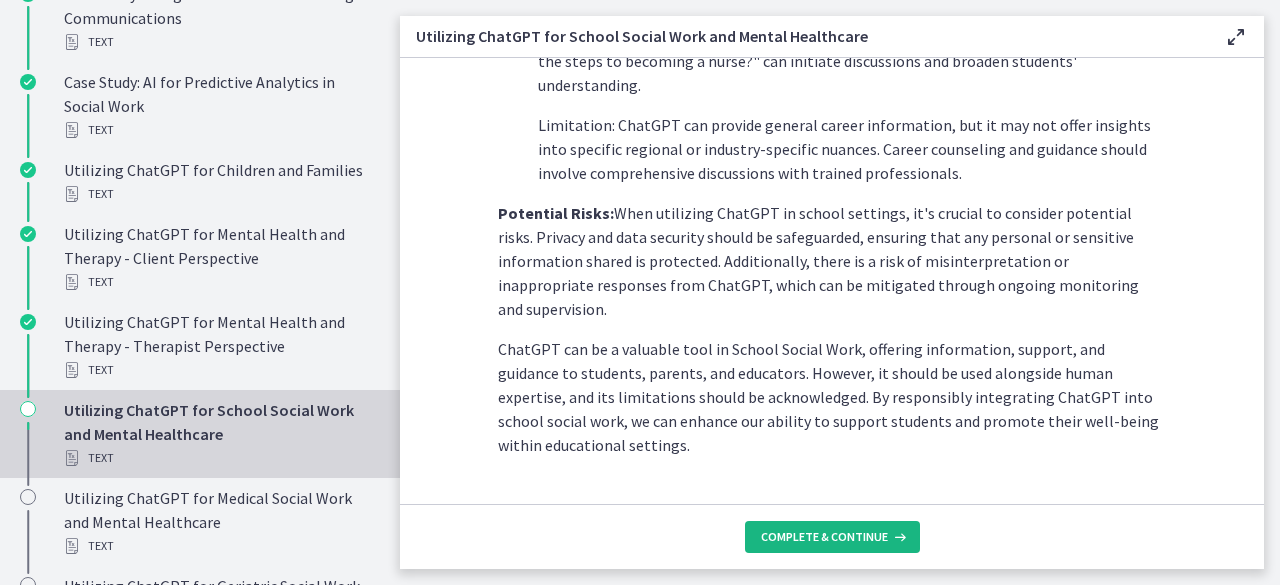 click on "Complete & continue" at bounding box center [832, 537] 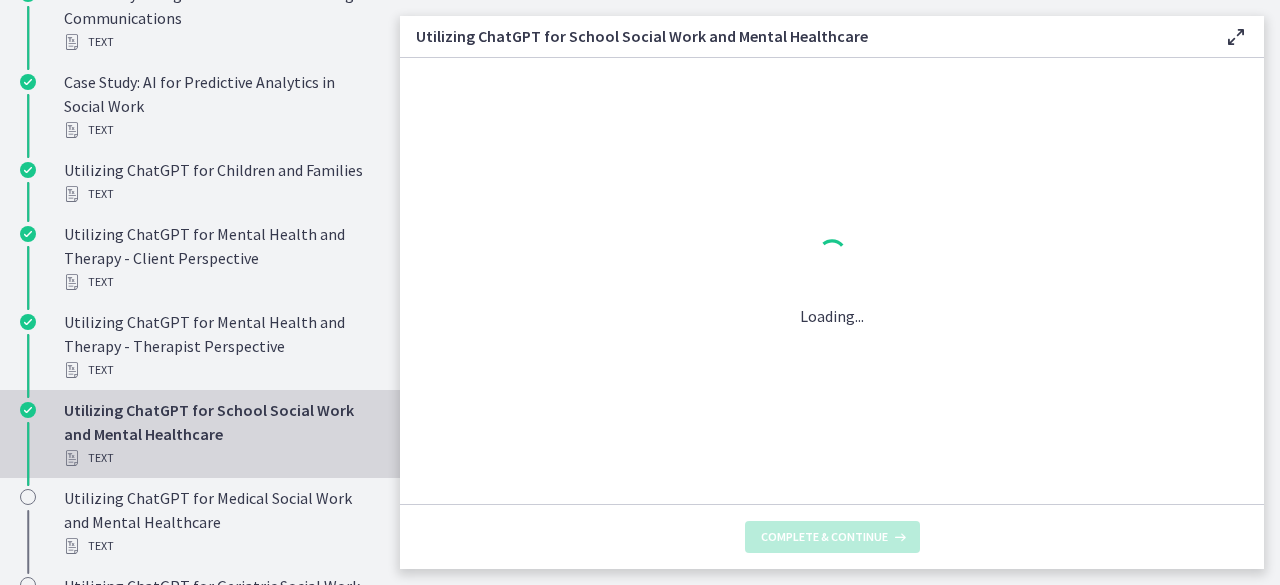 scroll, scrollTop: 0, scrollLeft: 0, axis: both 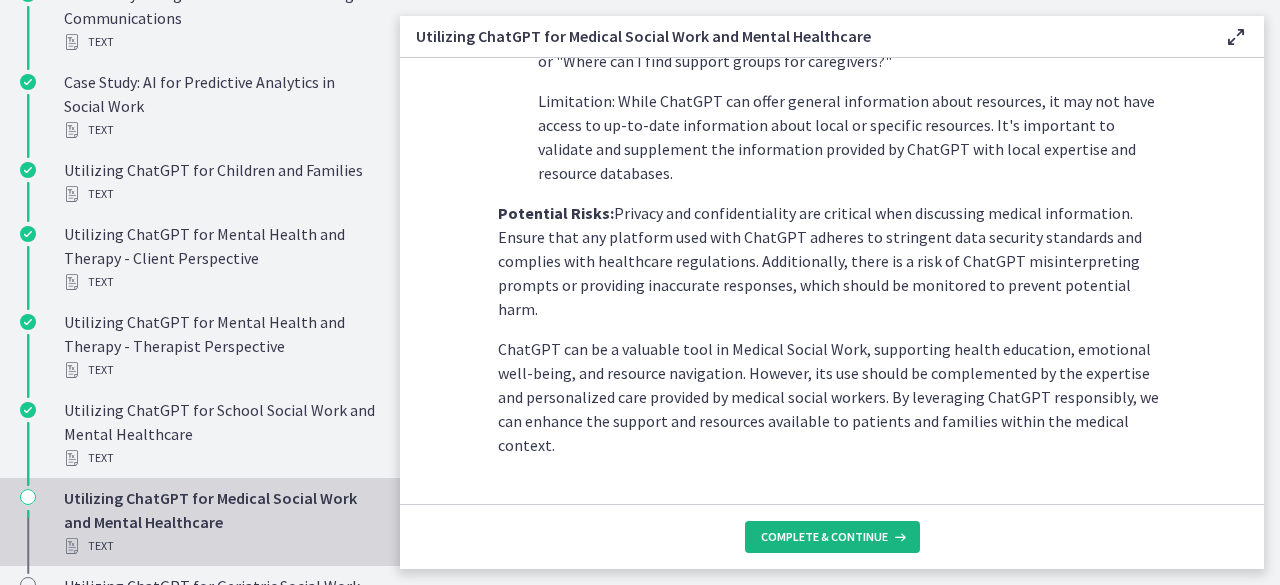 click on "Complete & continue" at bounding box center (824, 537) 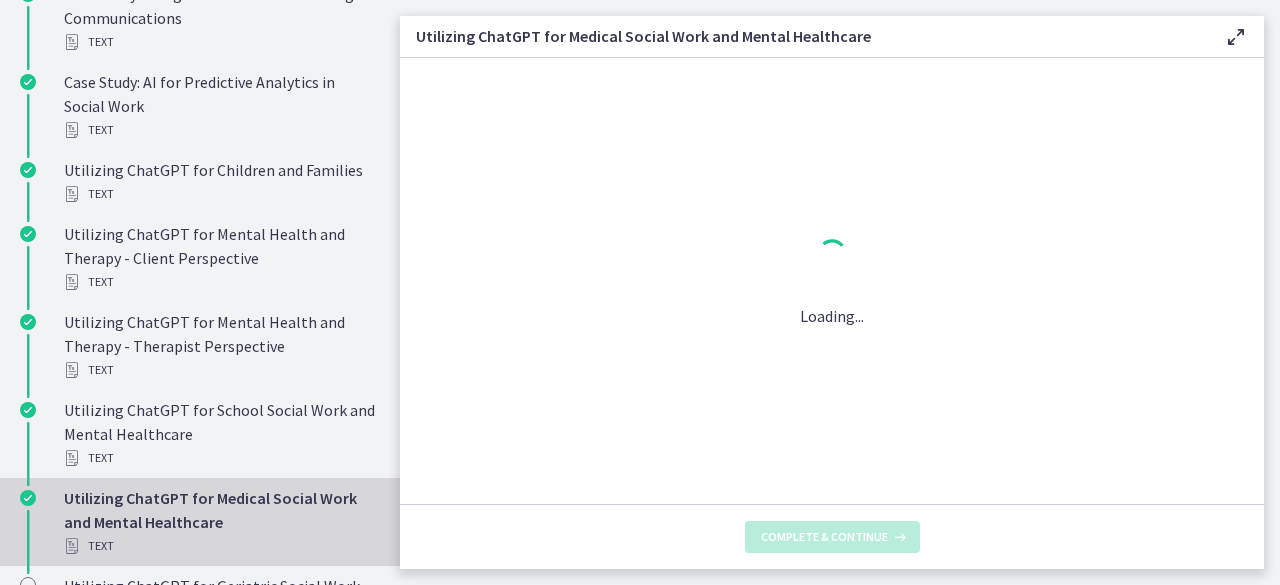 scroll, scrollTop: 0, scrollLeft: 0, axis: both 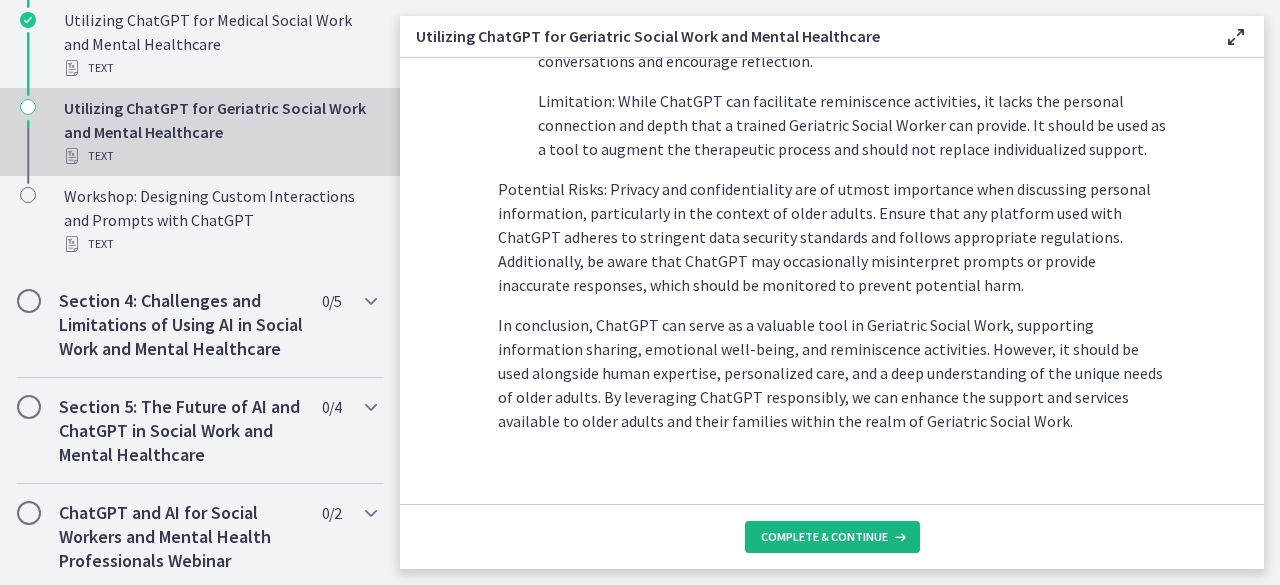 click on "Complete & continue" at bounding box center [824, 537] 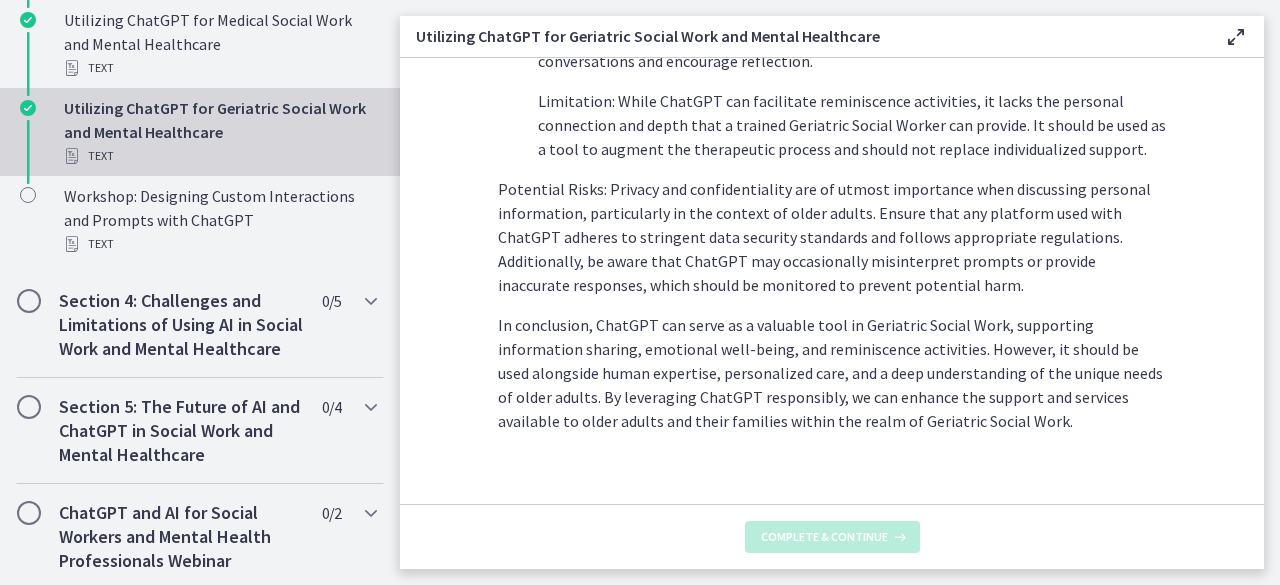 scroll, scrollTop: 0, scrollLeft: 0, axis: both 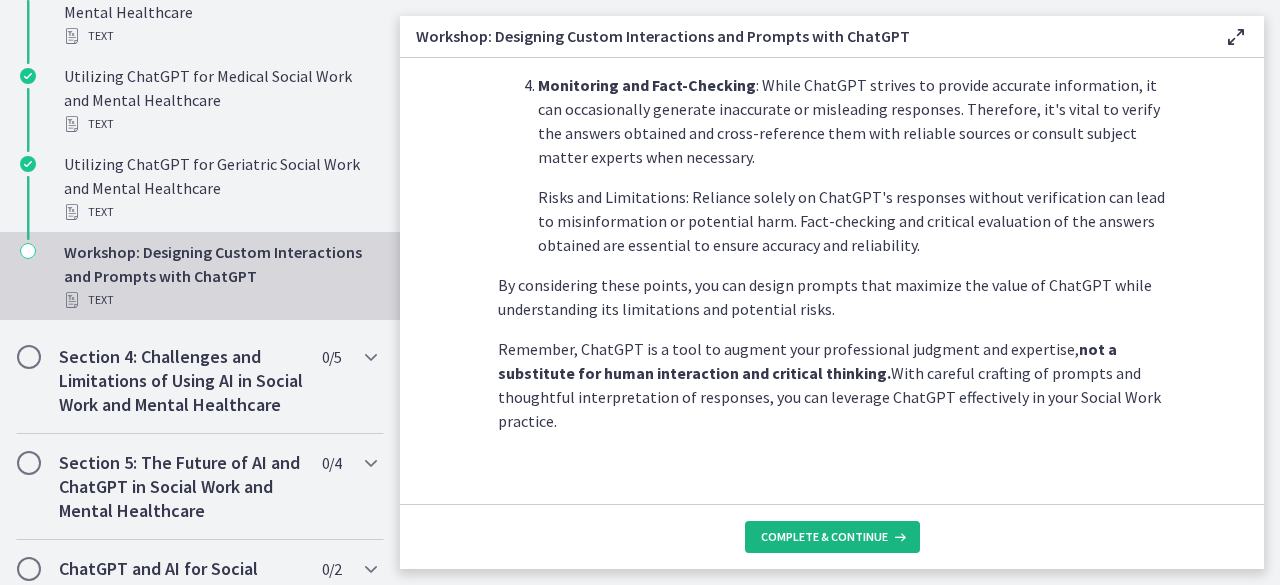 click on "Complete & continue" at bounding box center (832, 537) 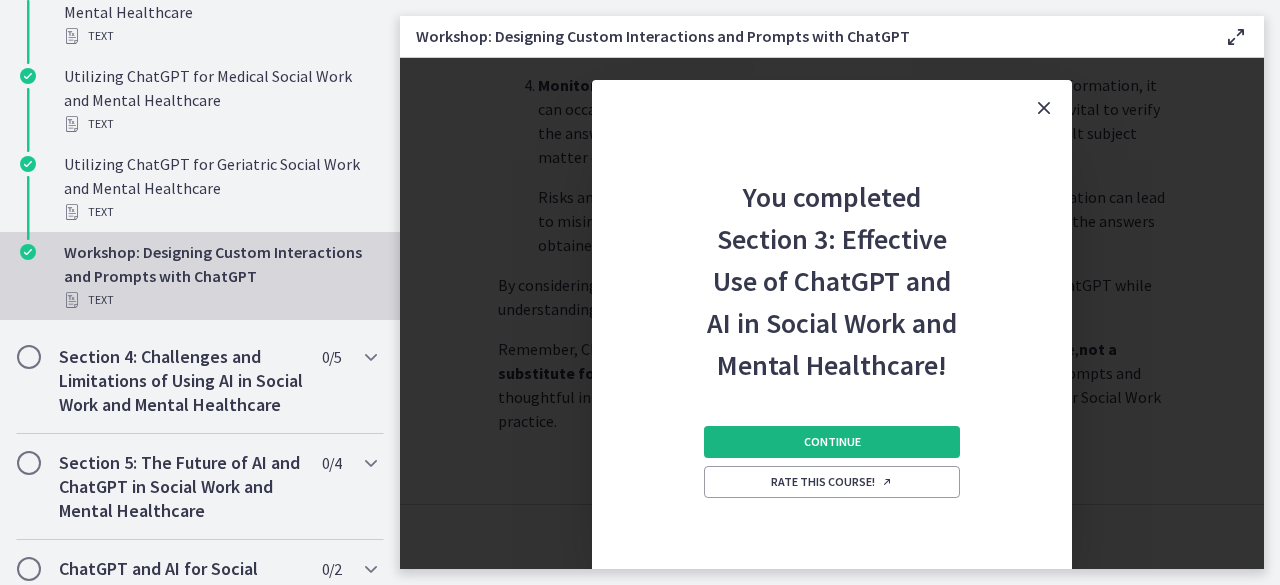 click on "Continue" at bounding box center [832, 442] 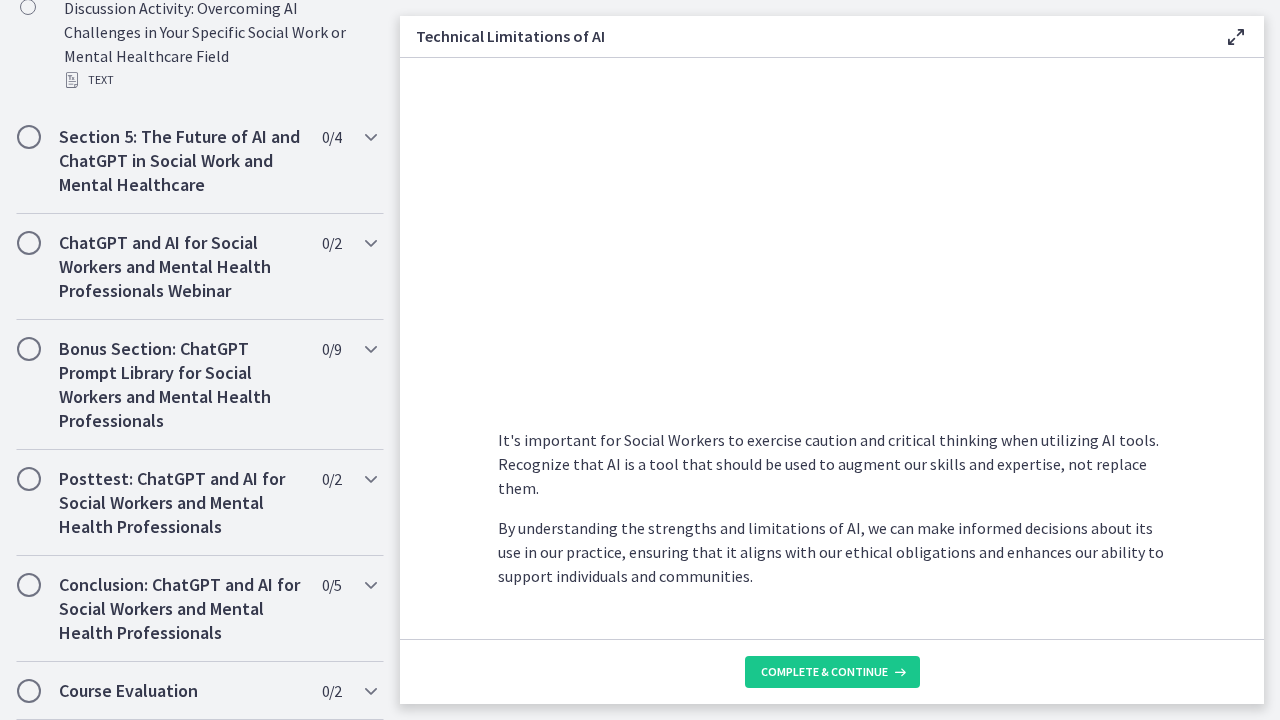 scroll, scrollTop: 1058, scrollLeft: 0, axis: vertical 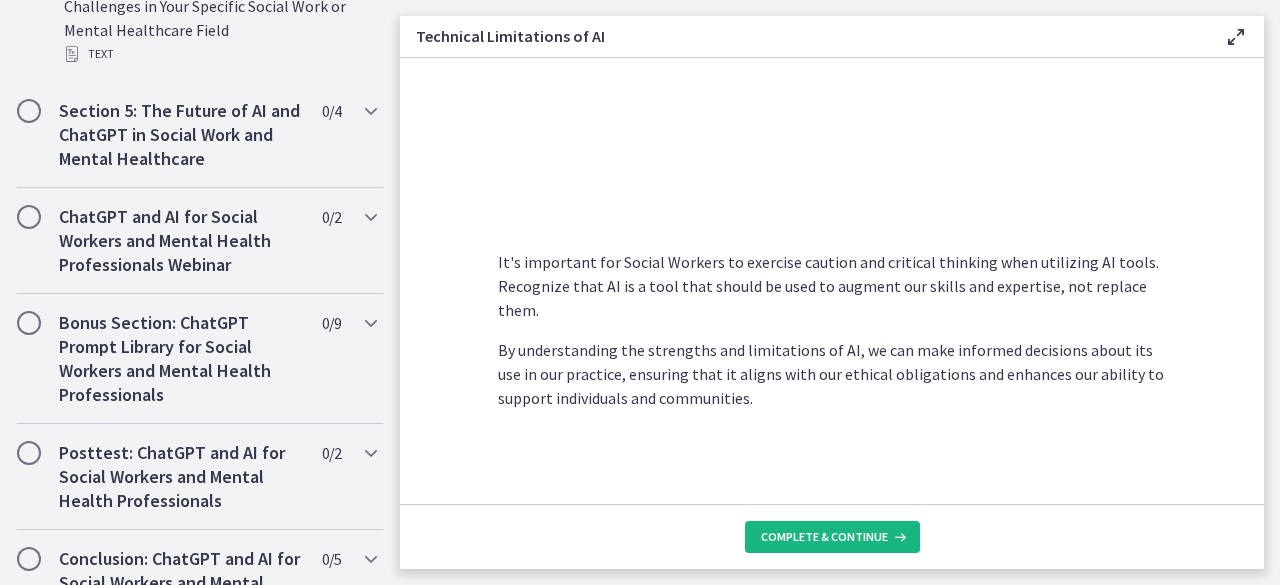click on "Complete & continue" at bounding box center [824, 537] 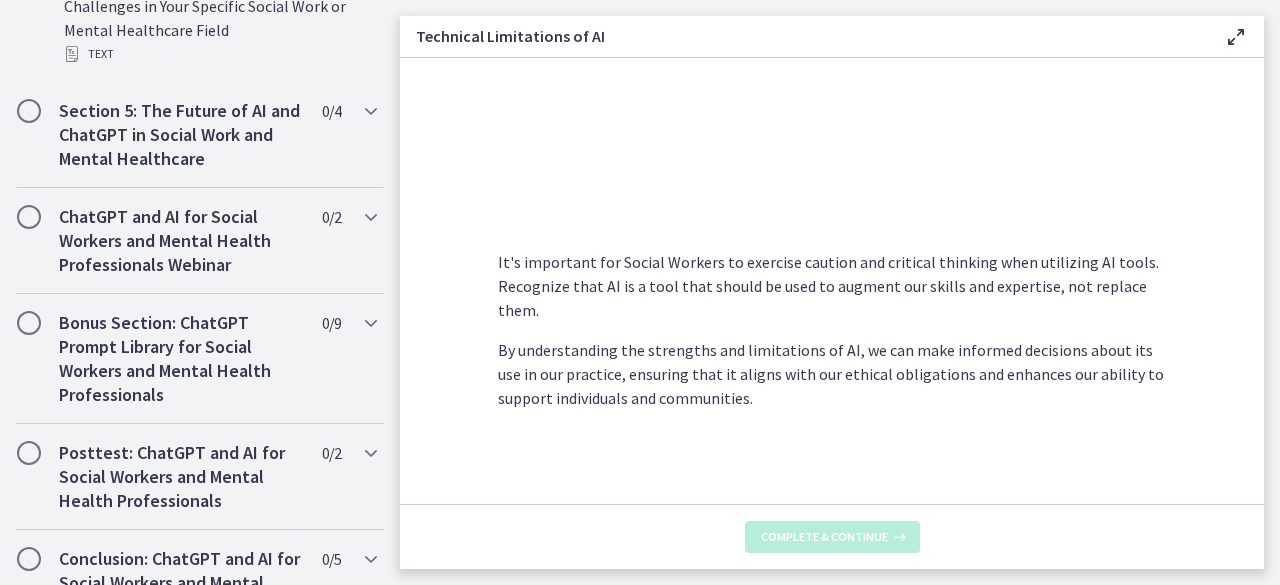 scroll, scrollTop: 0, scrollLeft: 0, axis: both 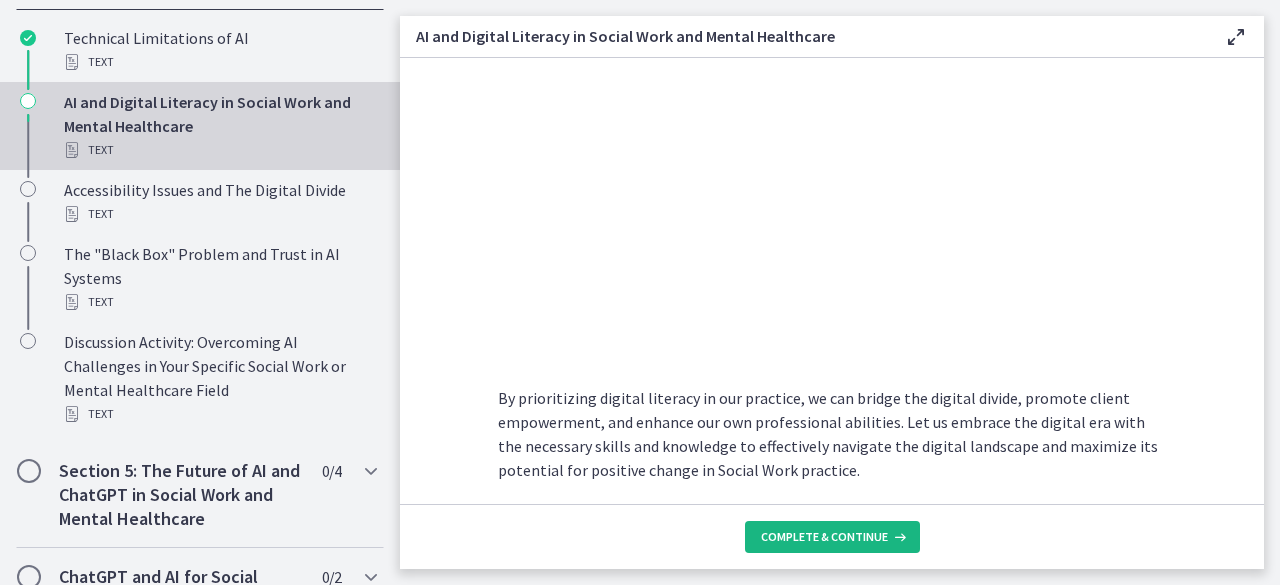 click on "Complete & continue" at bounding box center [824, 537] 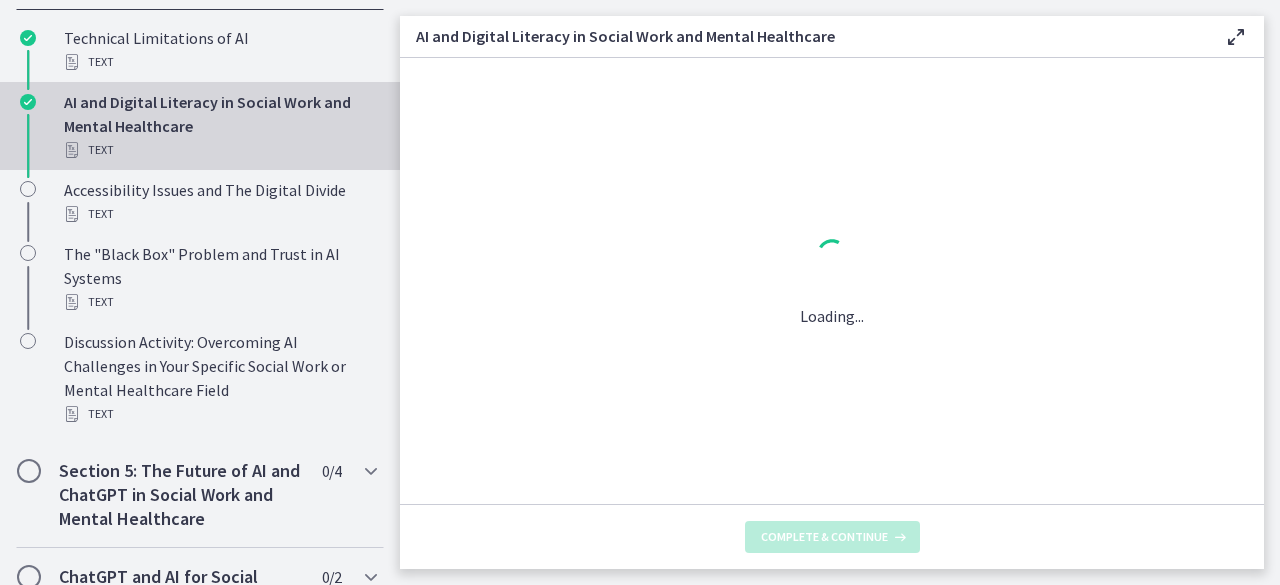 scroll, scrollTop: 0, scrollLeft: 0, axis: both 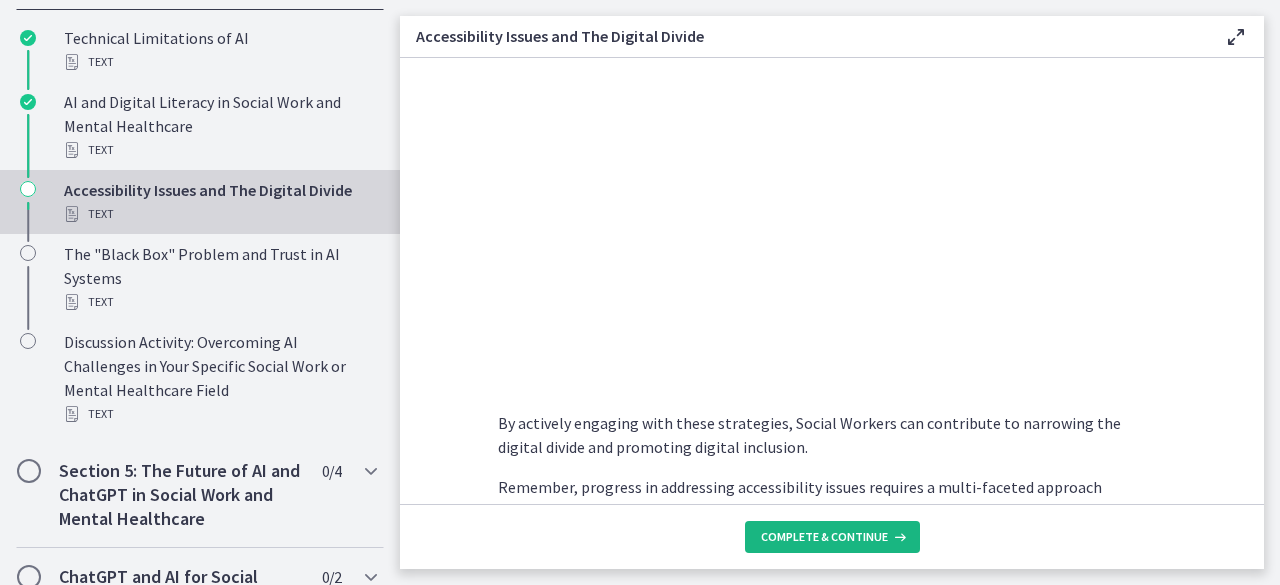 click on "Complete & continue" at bounding box center (824, 537) 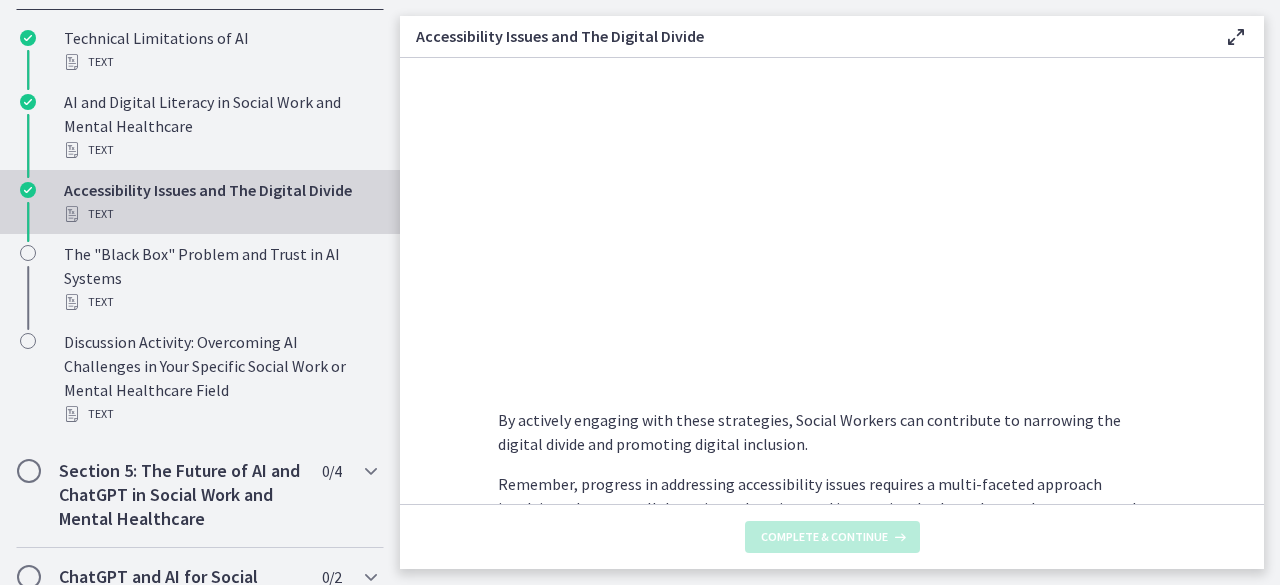 scroll, scrollTop: 0, scrollLeft: 0, axis: both 